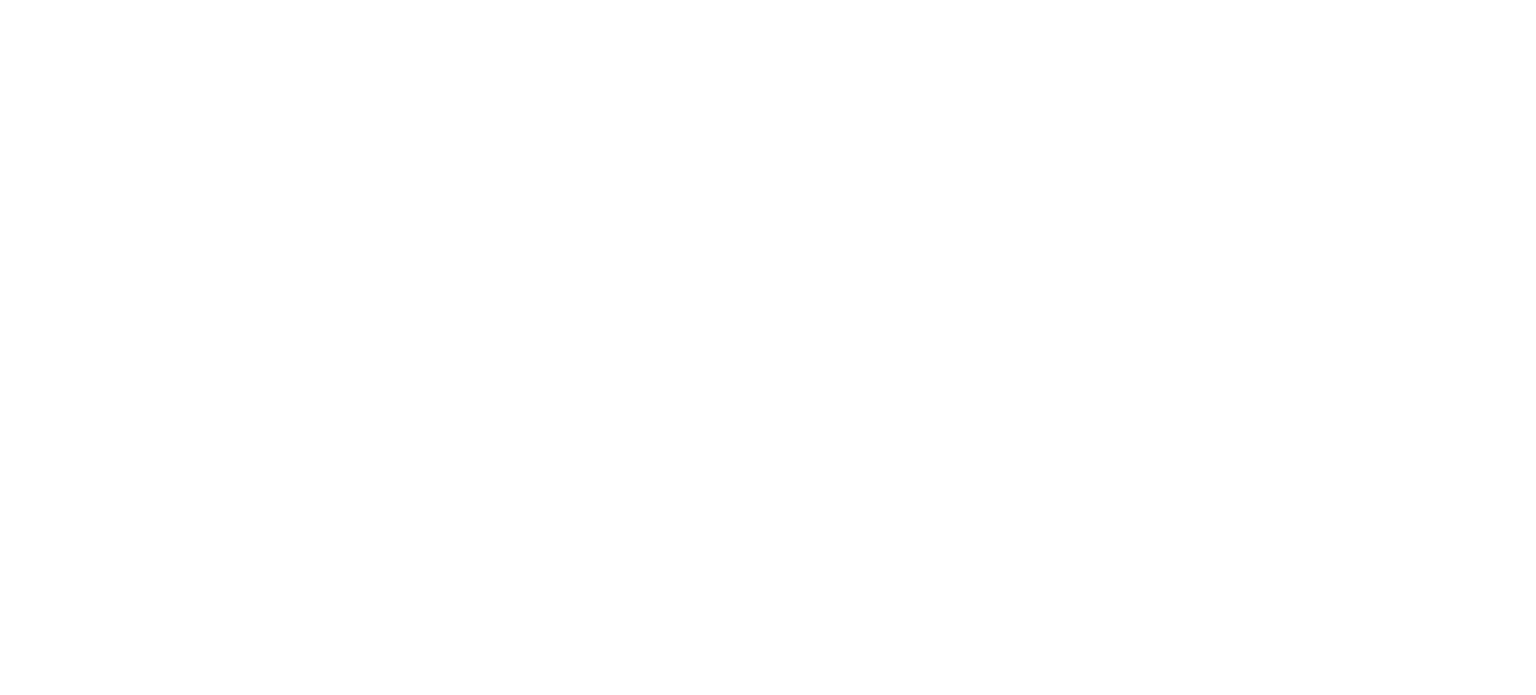 scroll, scrollTop: 0, scrollLeft: 0, axis: both 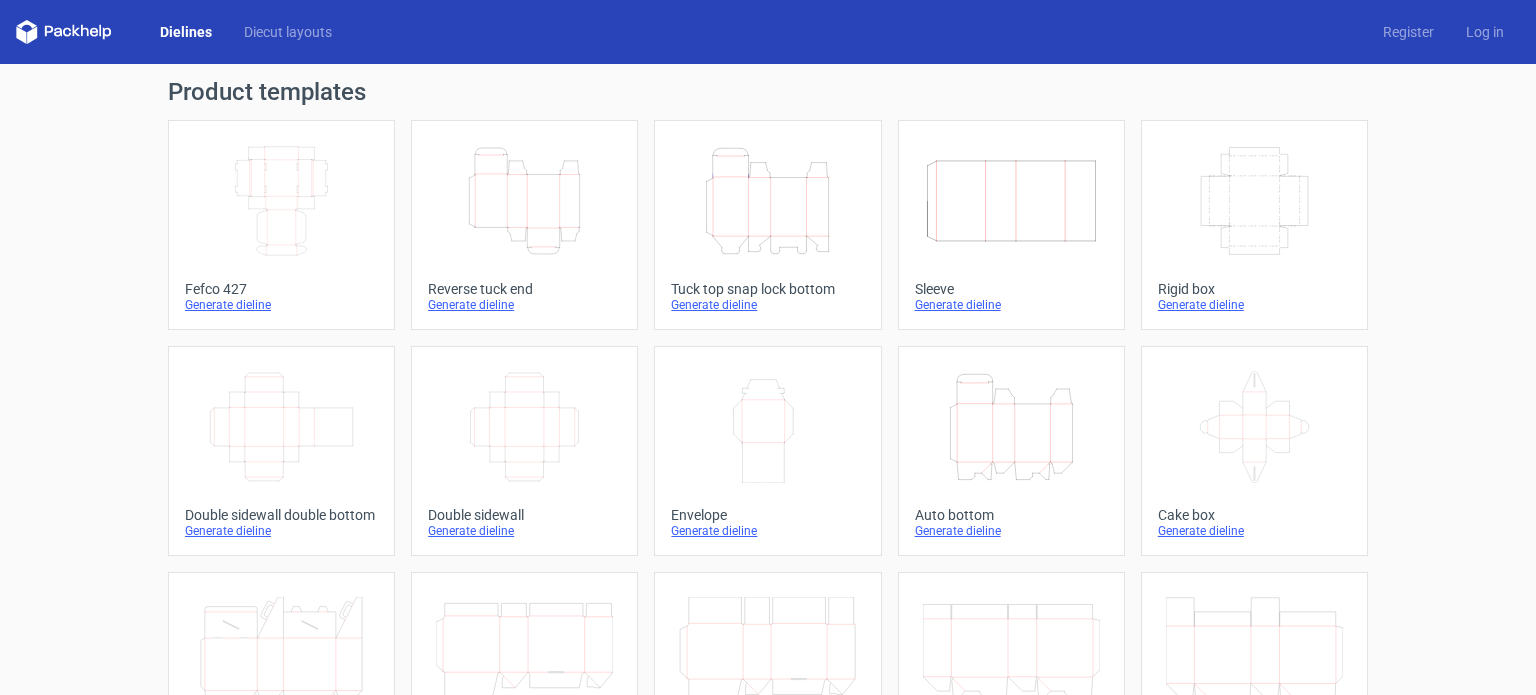 click on "Generate dieline" at bounding box center [1254, 305] 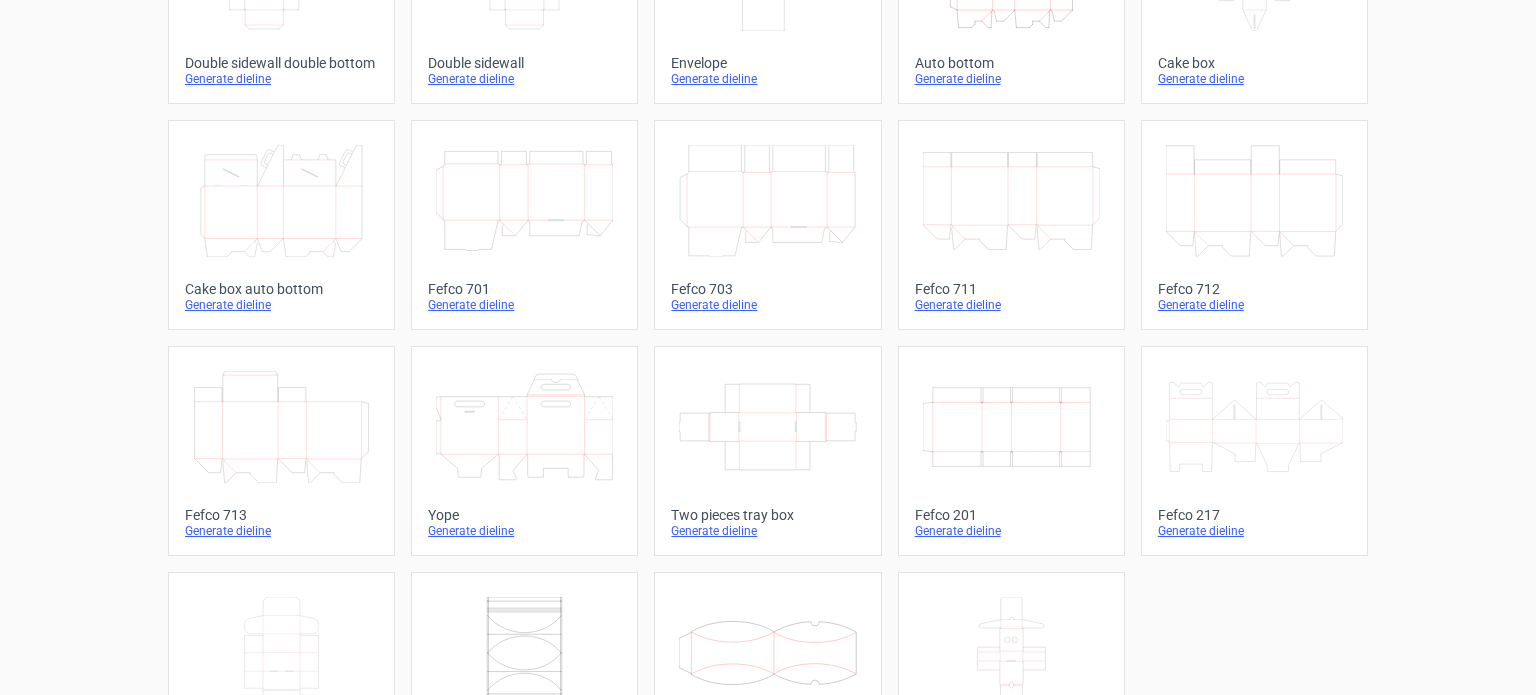scroll, scrollTop: 552, scrollLeft: 0, axis: vertical 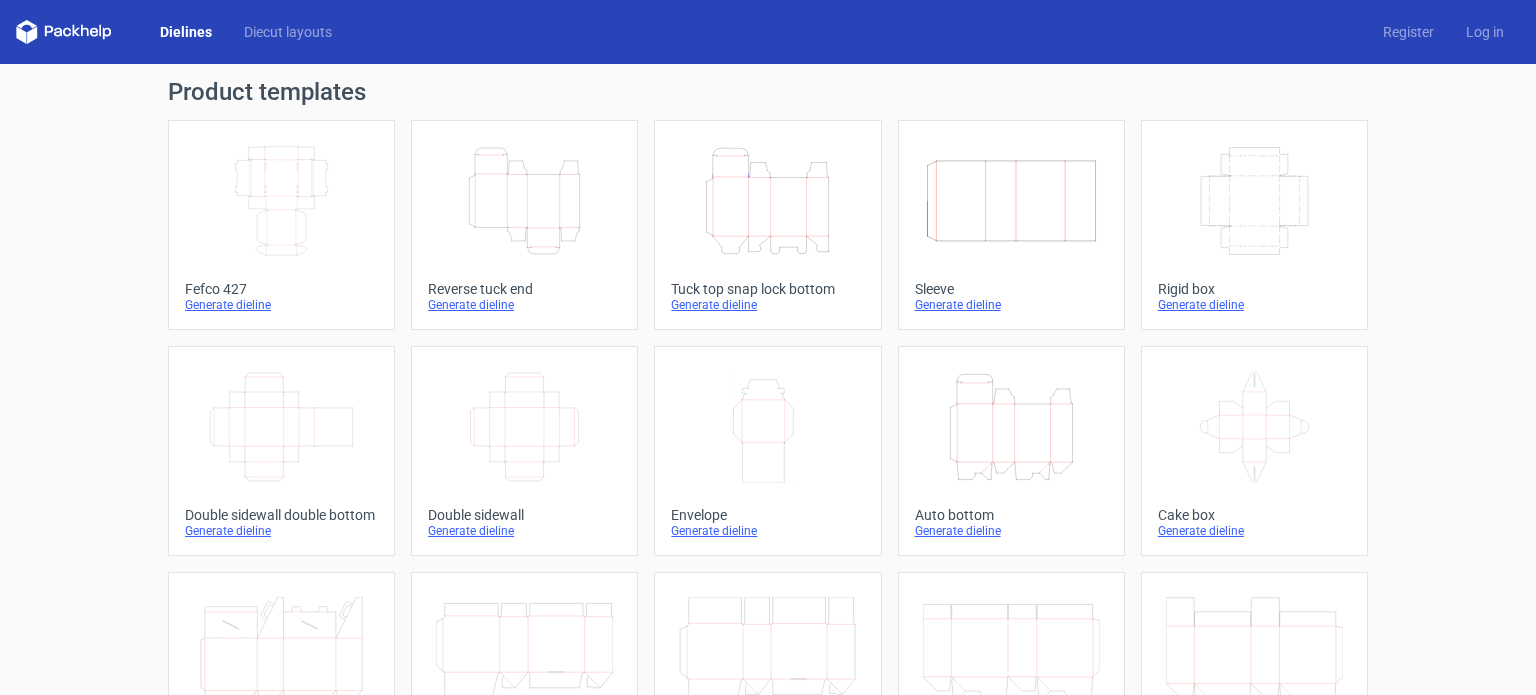 click on "Generate dieline" at bounding box center [1254, 305] 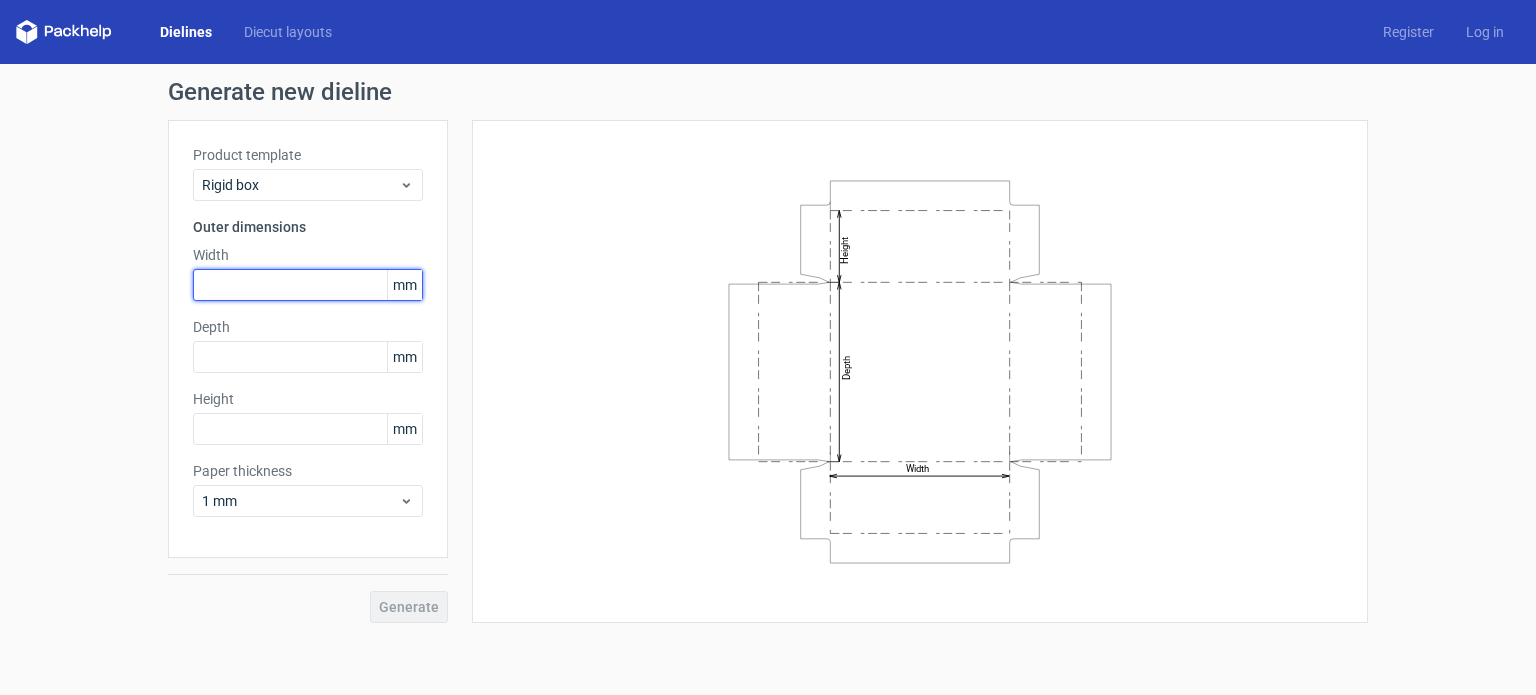 click at bounding box center (308, 285) 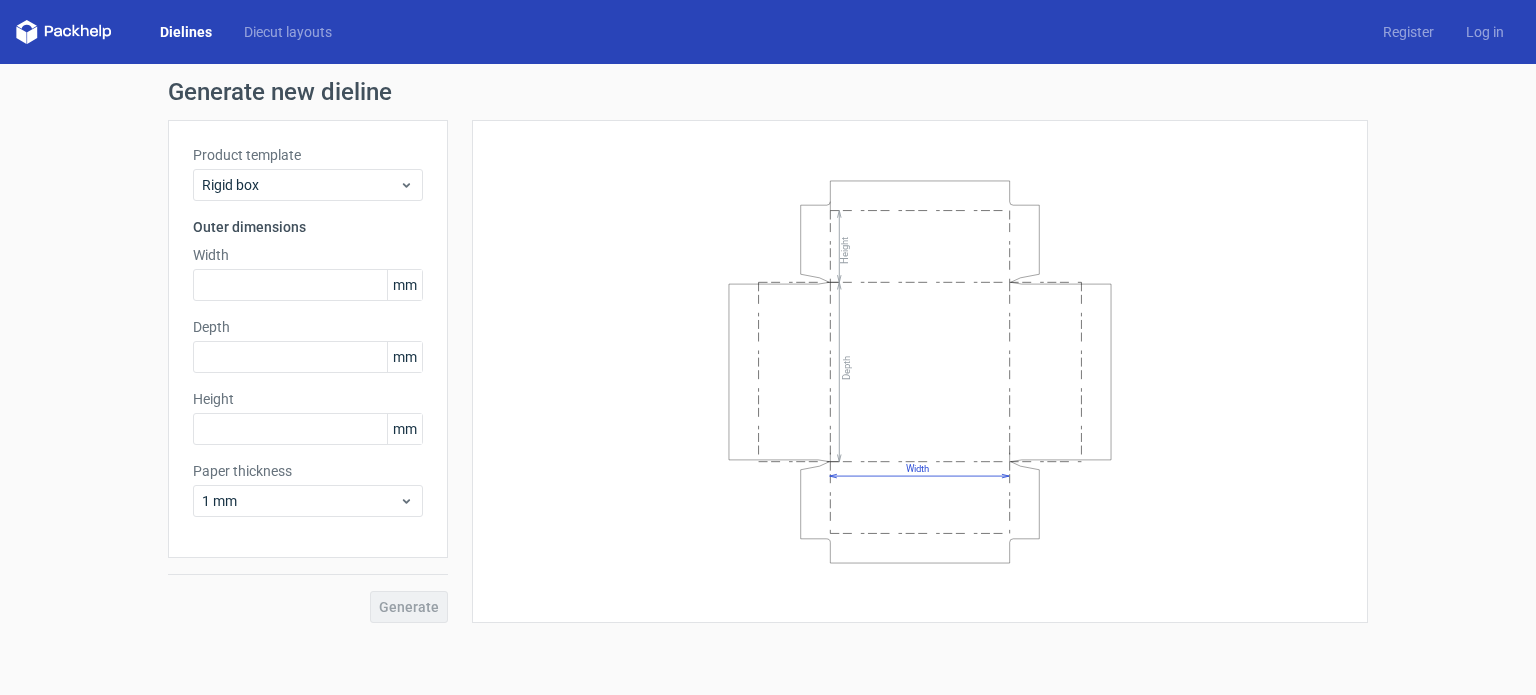 drag, startPoint x: 931, startPoint y: 356, endPoint x: 885, endPoint y: 339, distance: 49.0408 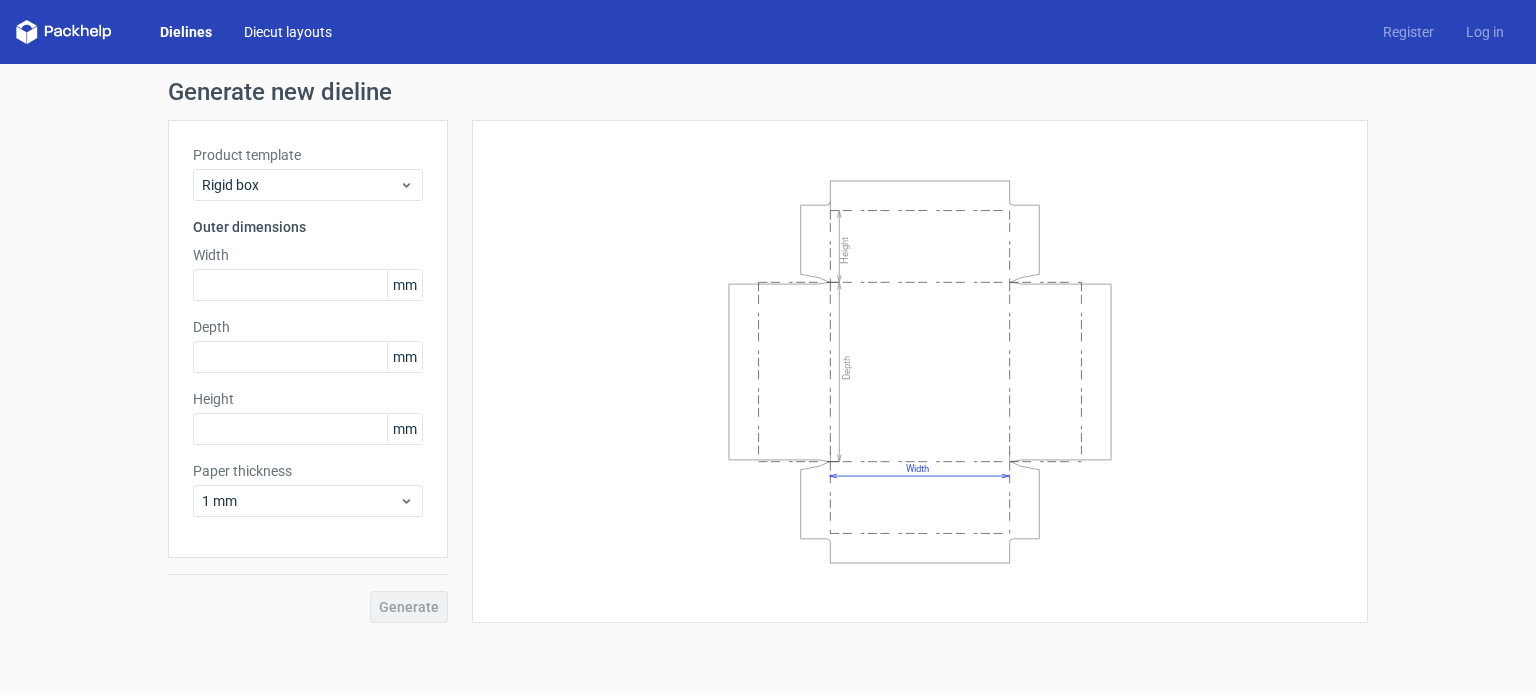 click on "Diecut layouts" at bounding box center (288, 32) 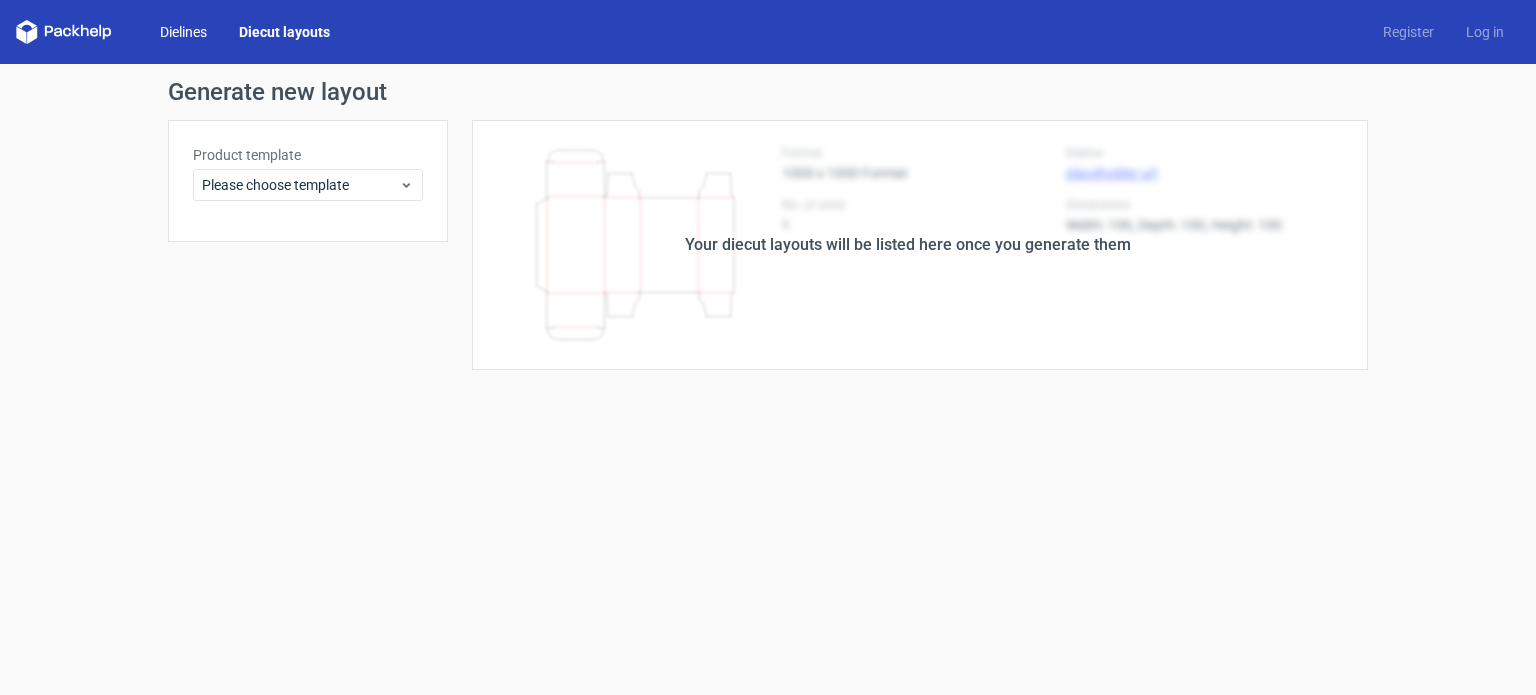 click on "Dielines" at bounding box center (183, 32) 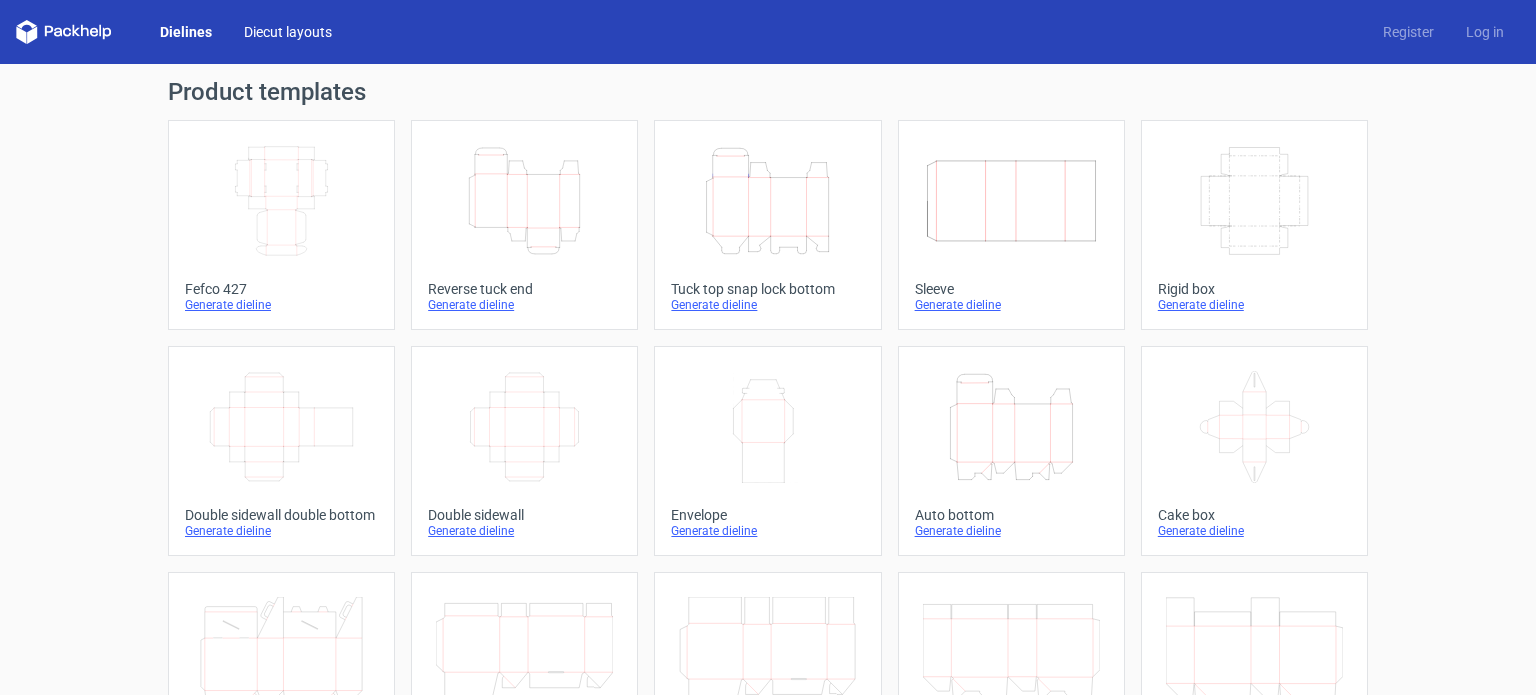 click on "Diecut layouts" at bounding box center [288, 32] 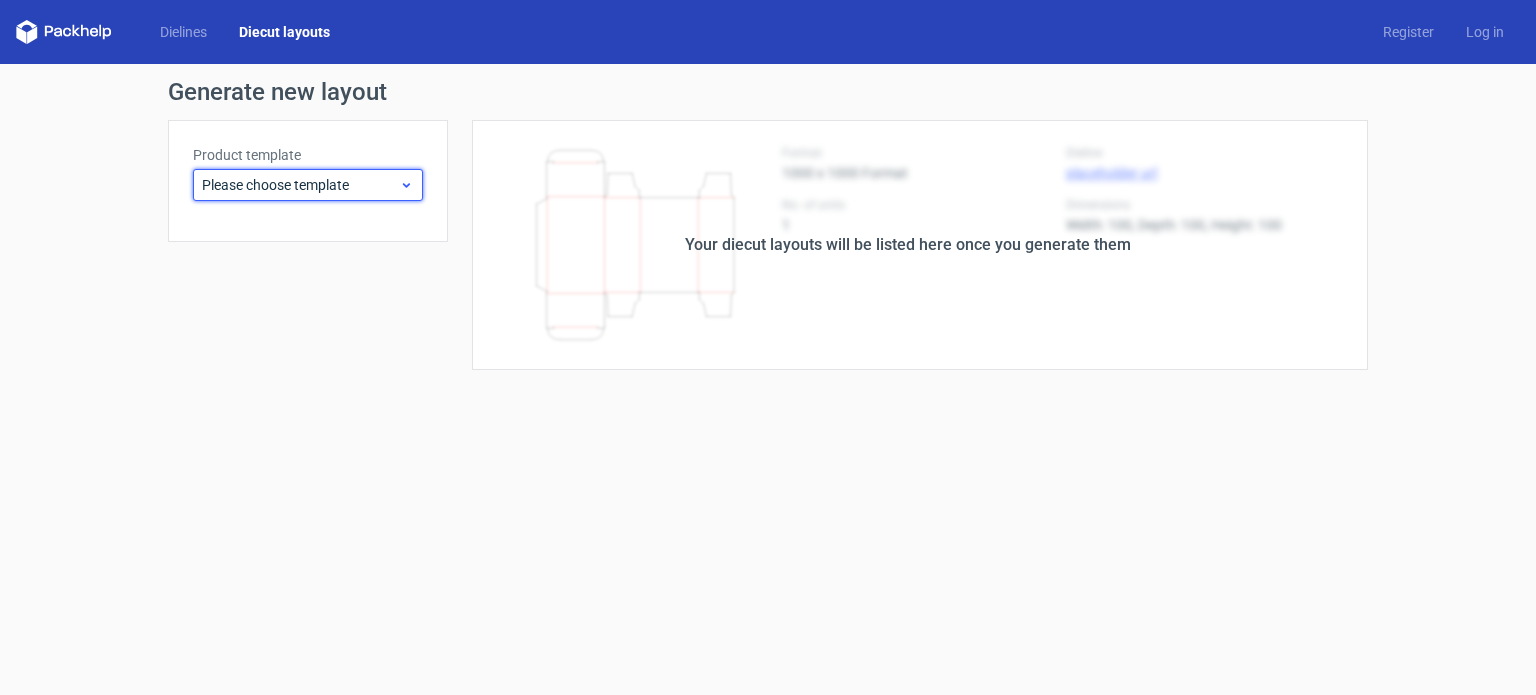 click on "Please choose template" at bounding box center (300, 185) 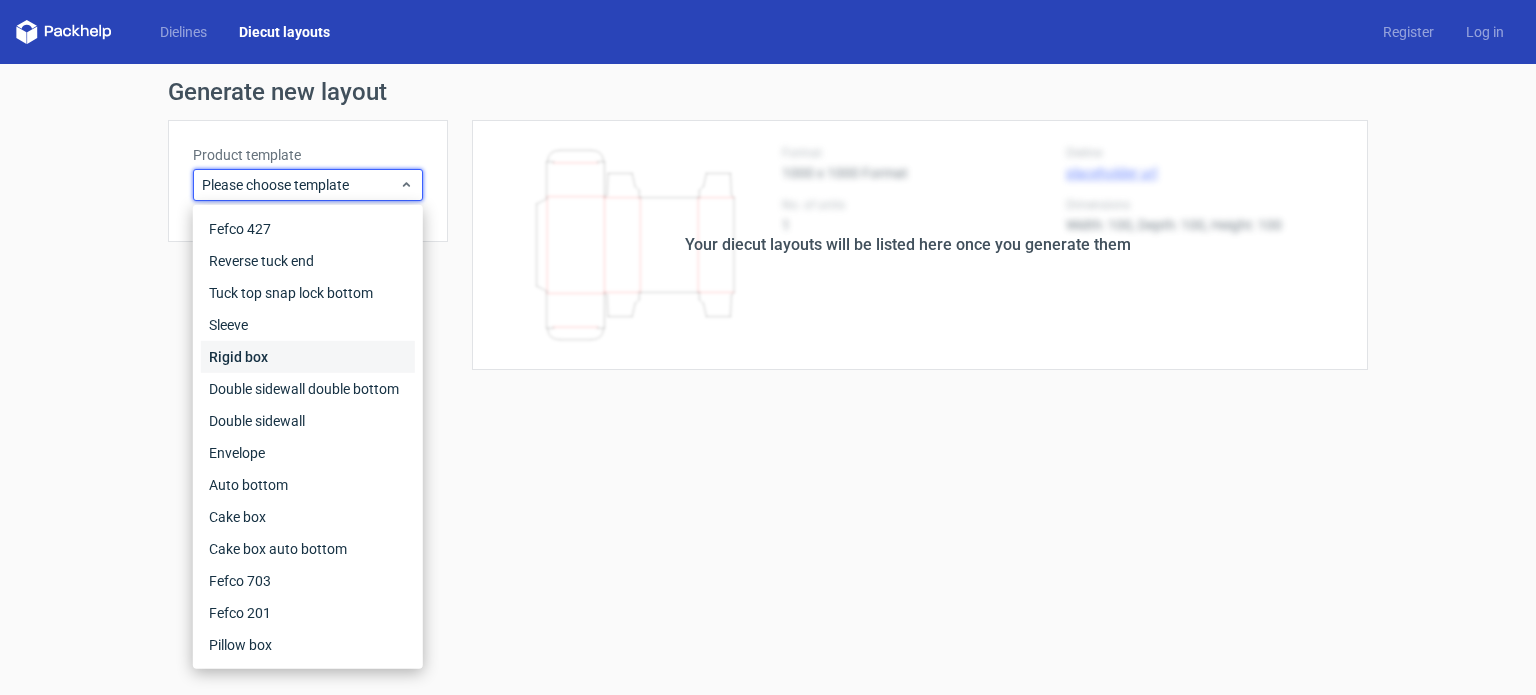 click on "Rigid box" at bounding box center (308, 357) 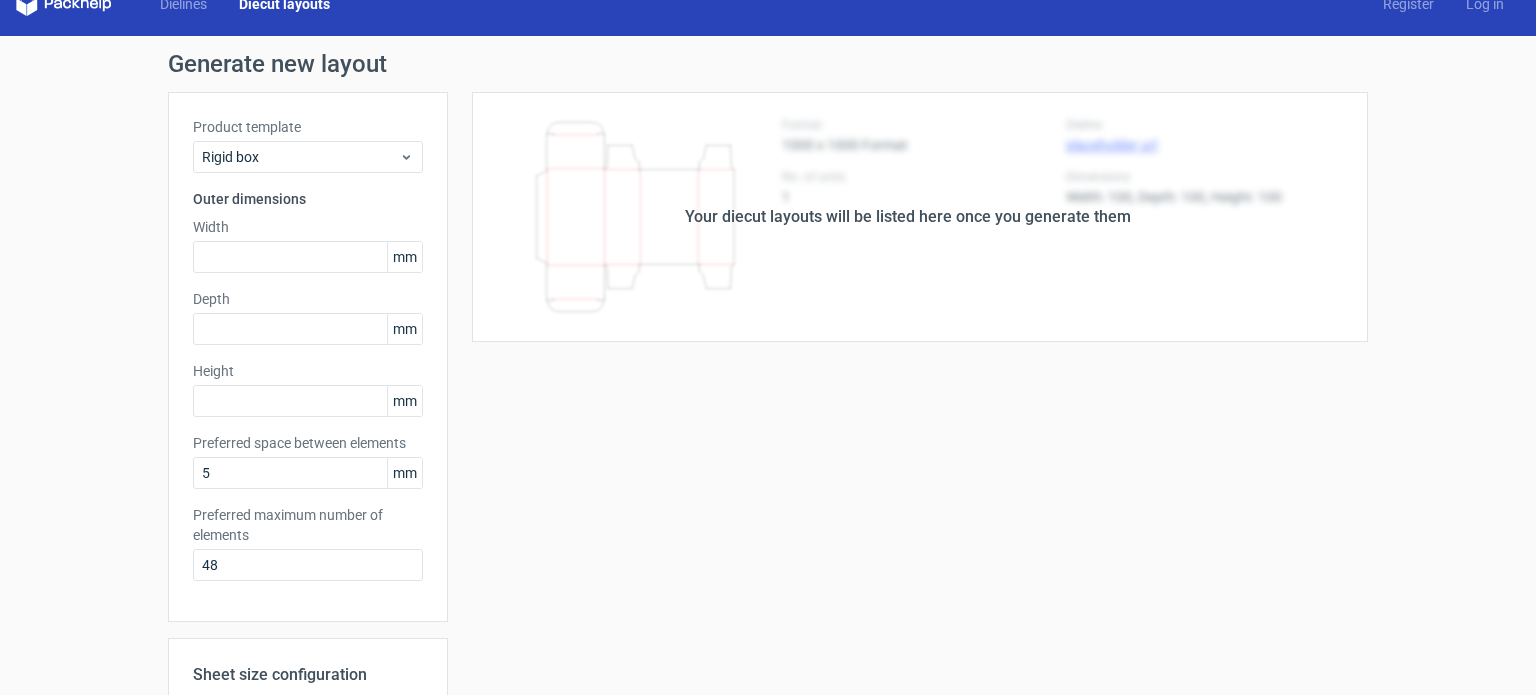scroll, scrollTop: 0, scrollLeft: 0, axis: both 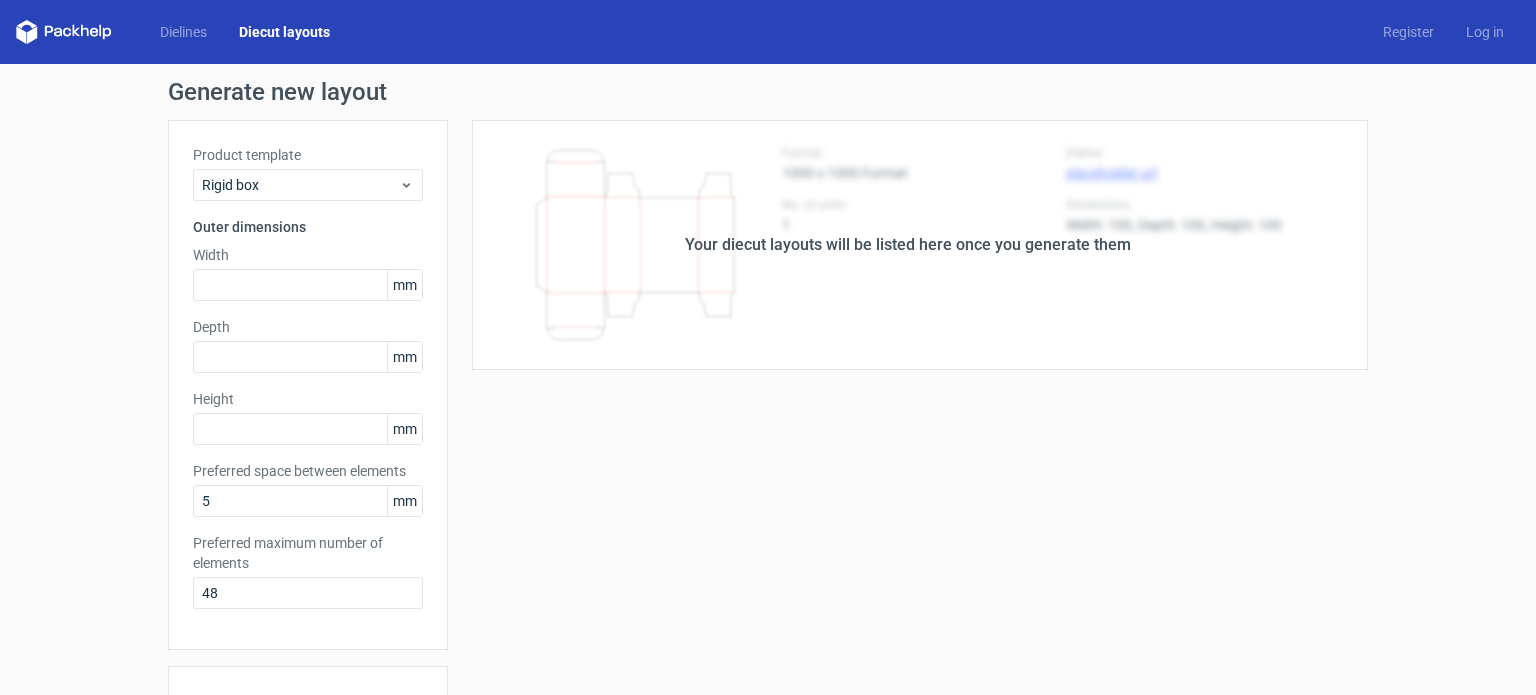 click on "Your diecut layouts will be listed here once you generate them" at bounding box center [908, 245] 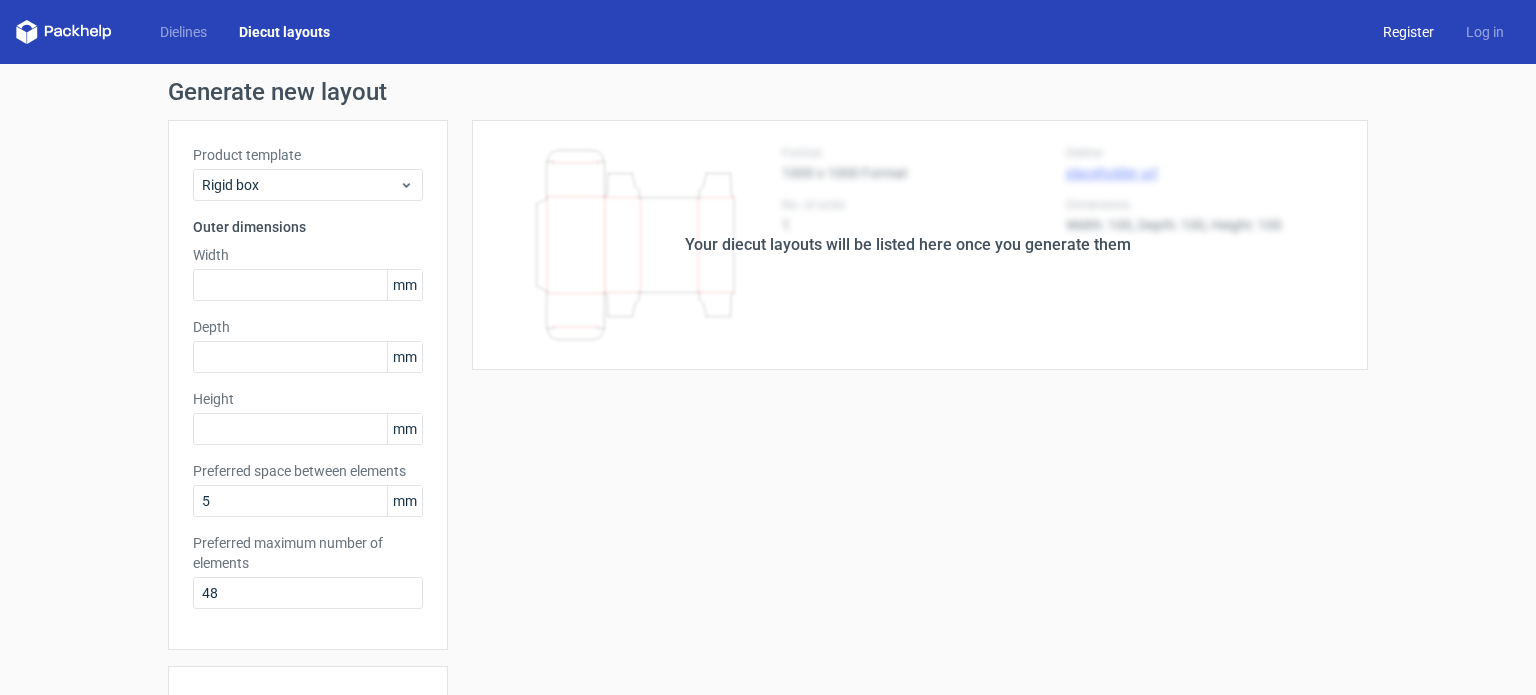 click on "Register" at bounding box center (1408, 32) 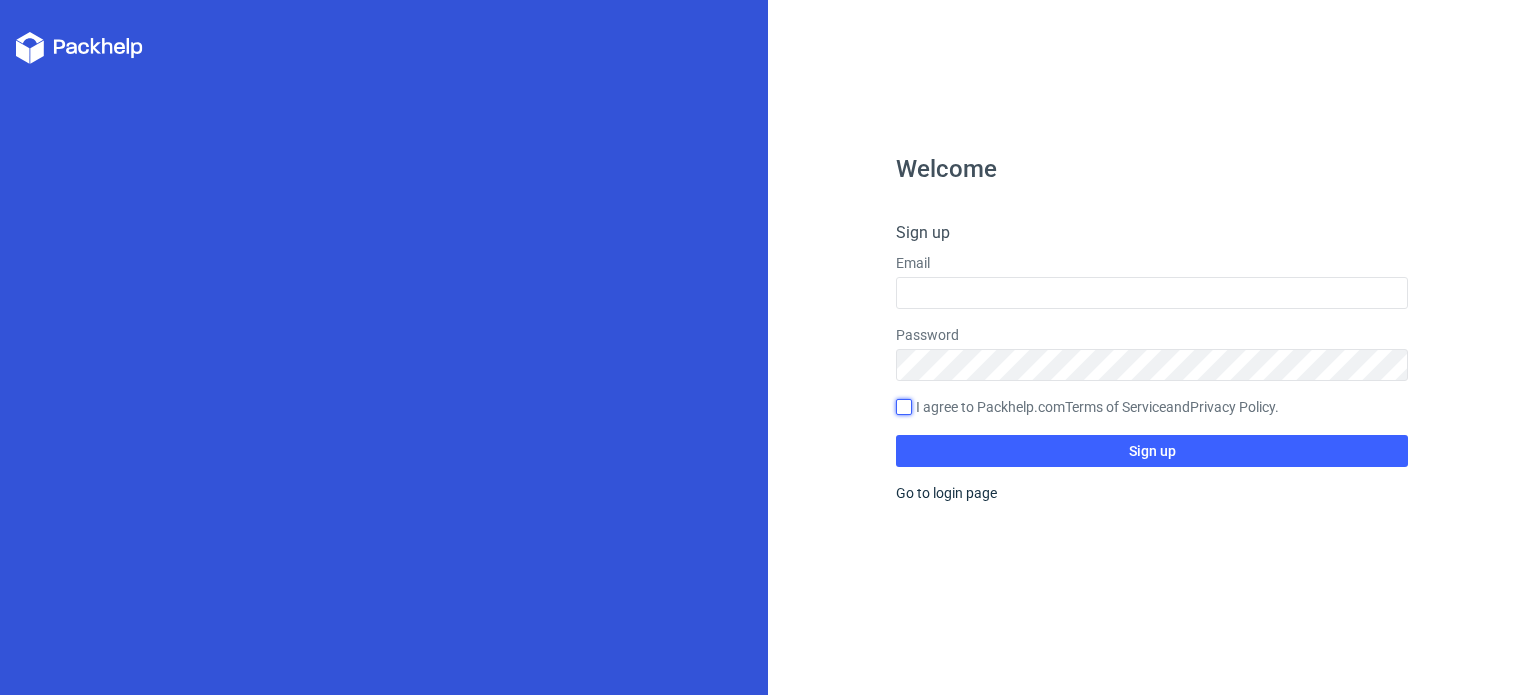 click on "I agree to Packhelp.com  Terms of Service  and  Privacy Policy ." at bounding box center [904, 407] 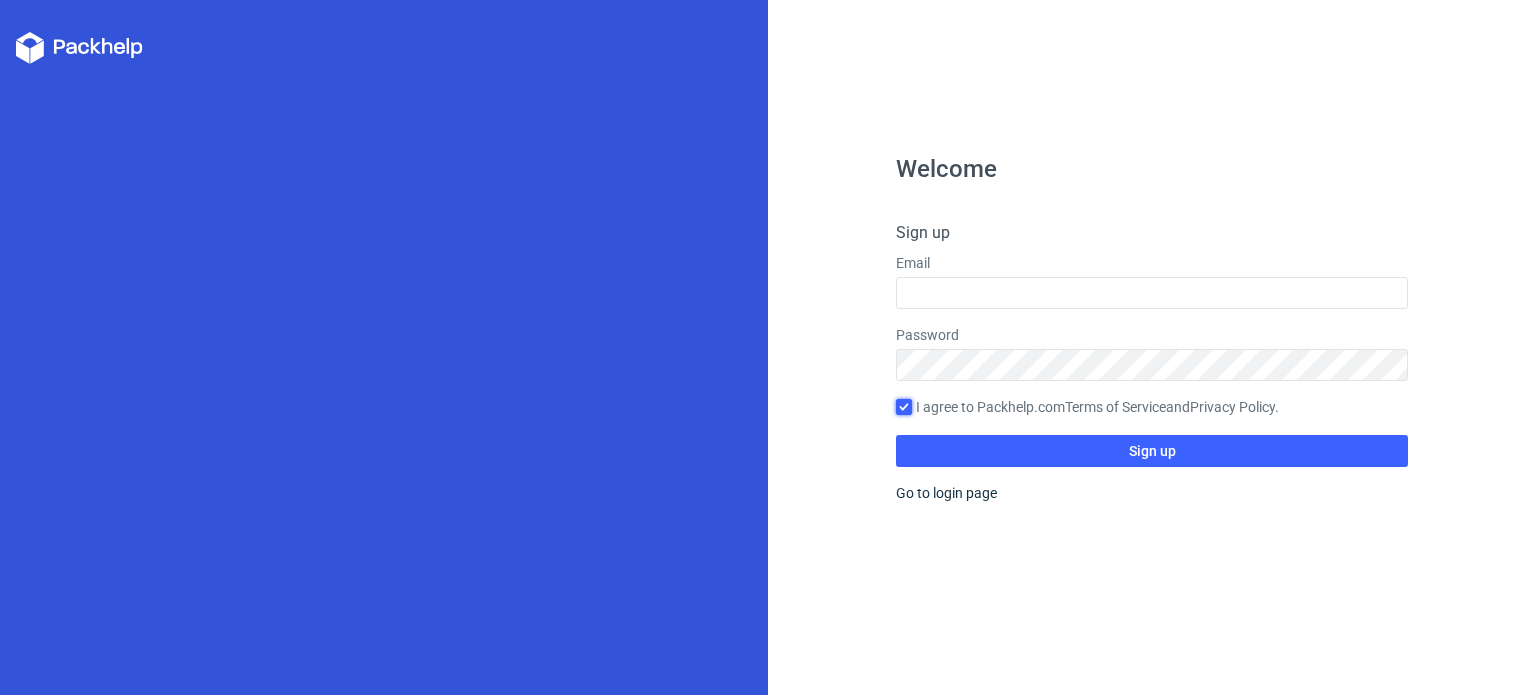 checkbox on "true" 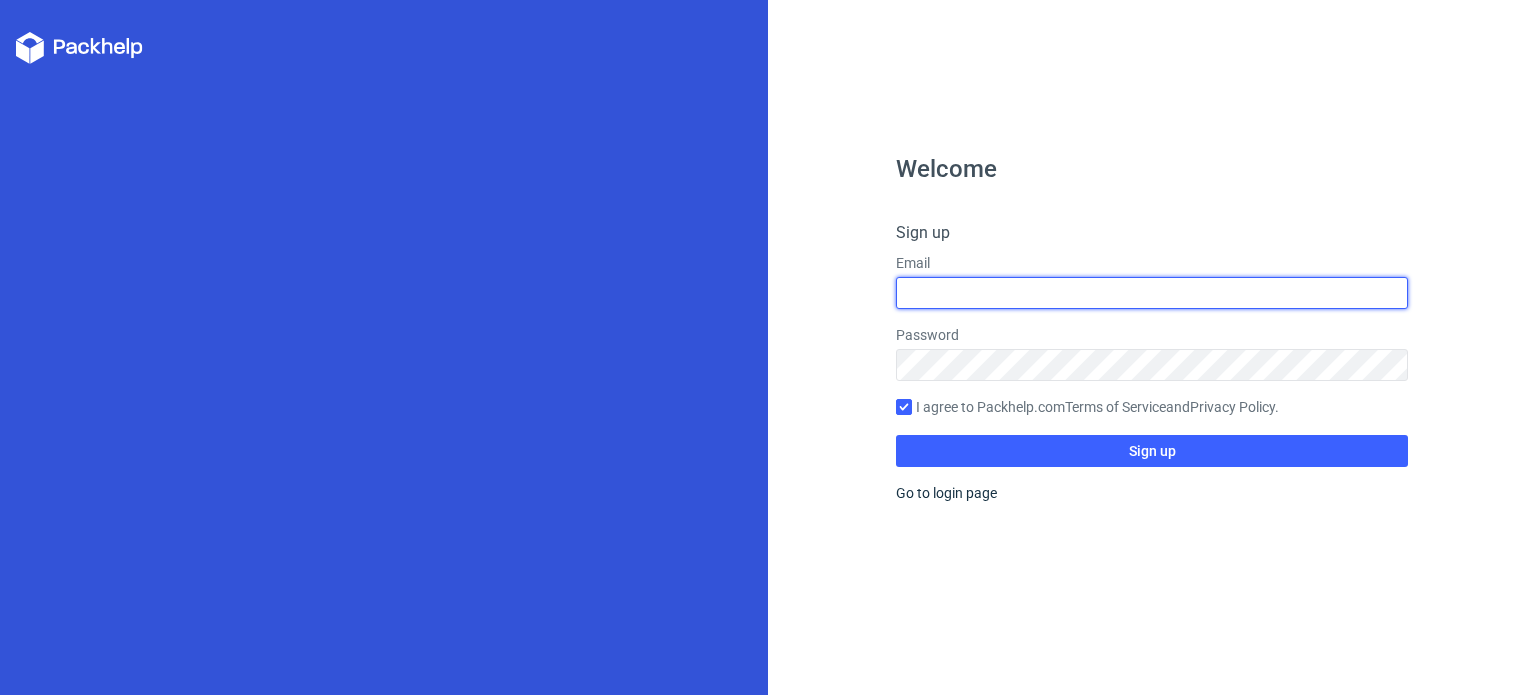 click at bounding box center (1152, 293) 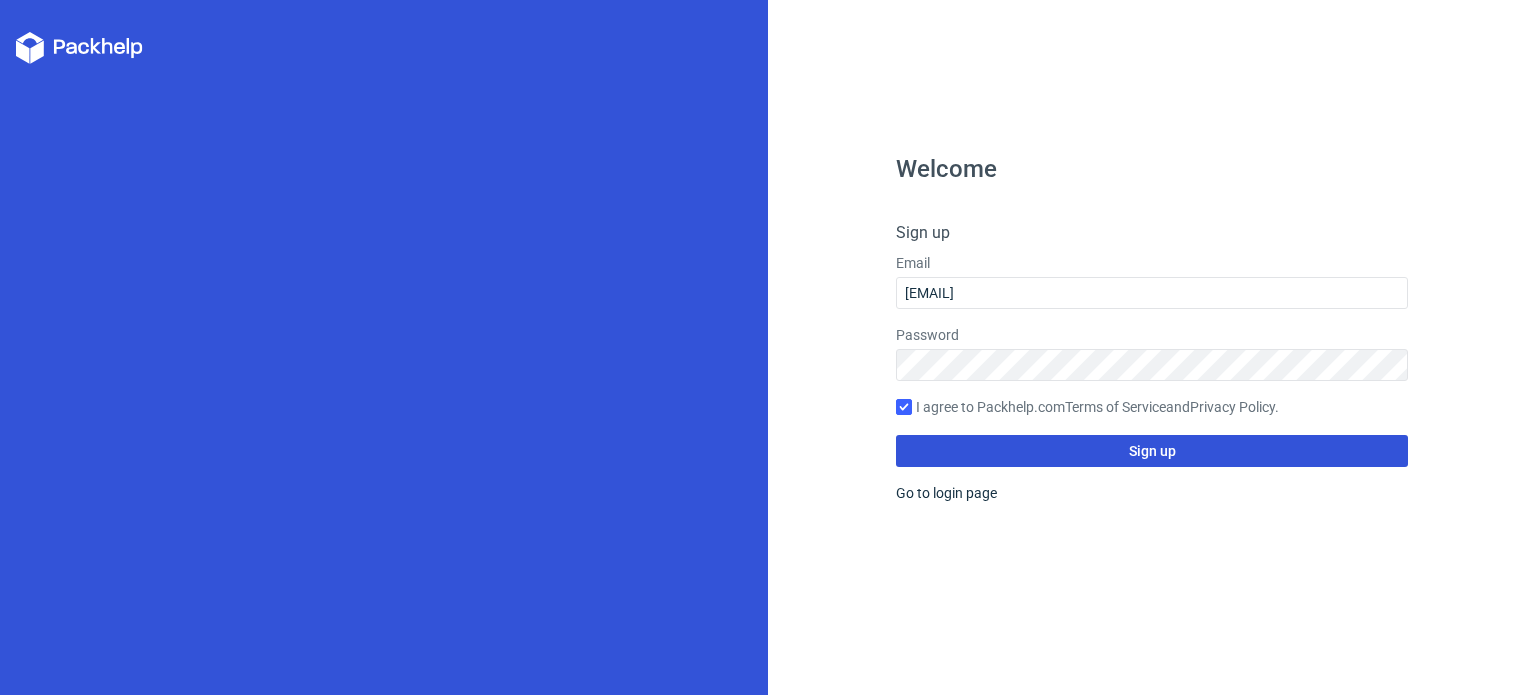 click on "Sign up" at bounding box center (1152, 451) 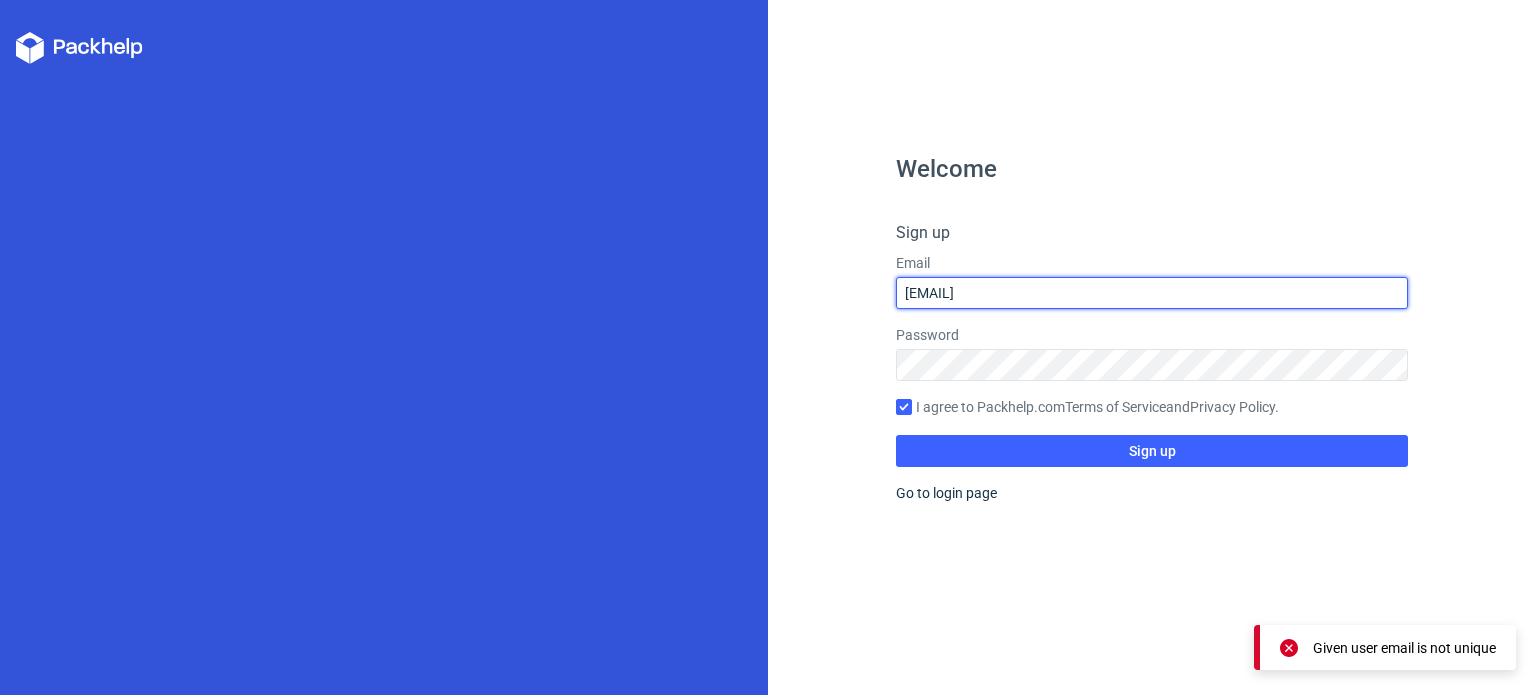 click on "[EMAIL]" at bounding box center [1152, 293] 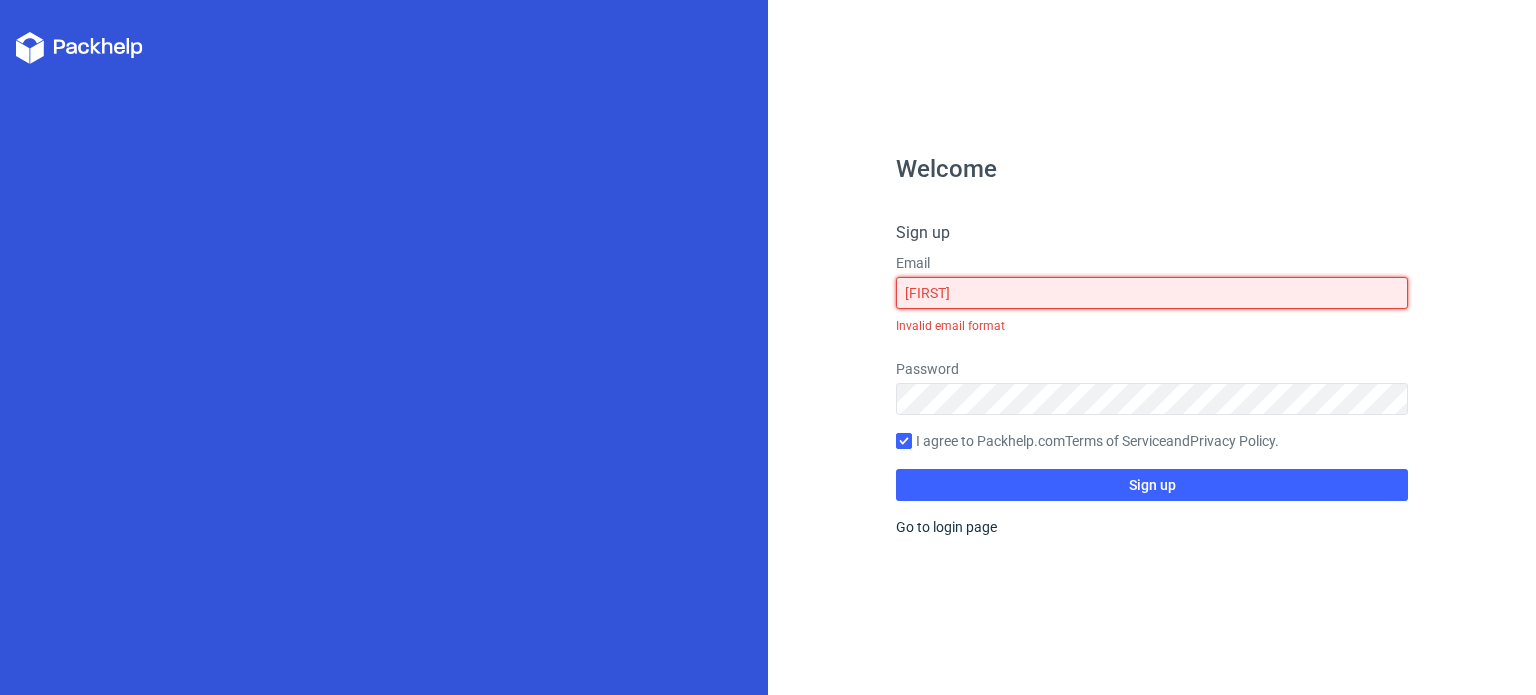 type on "[EMAIL]" 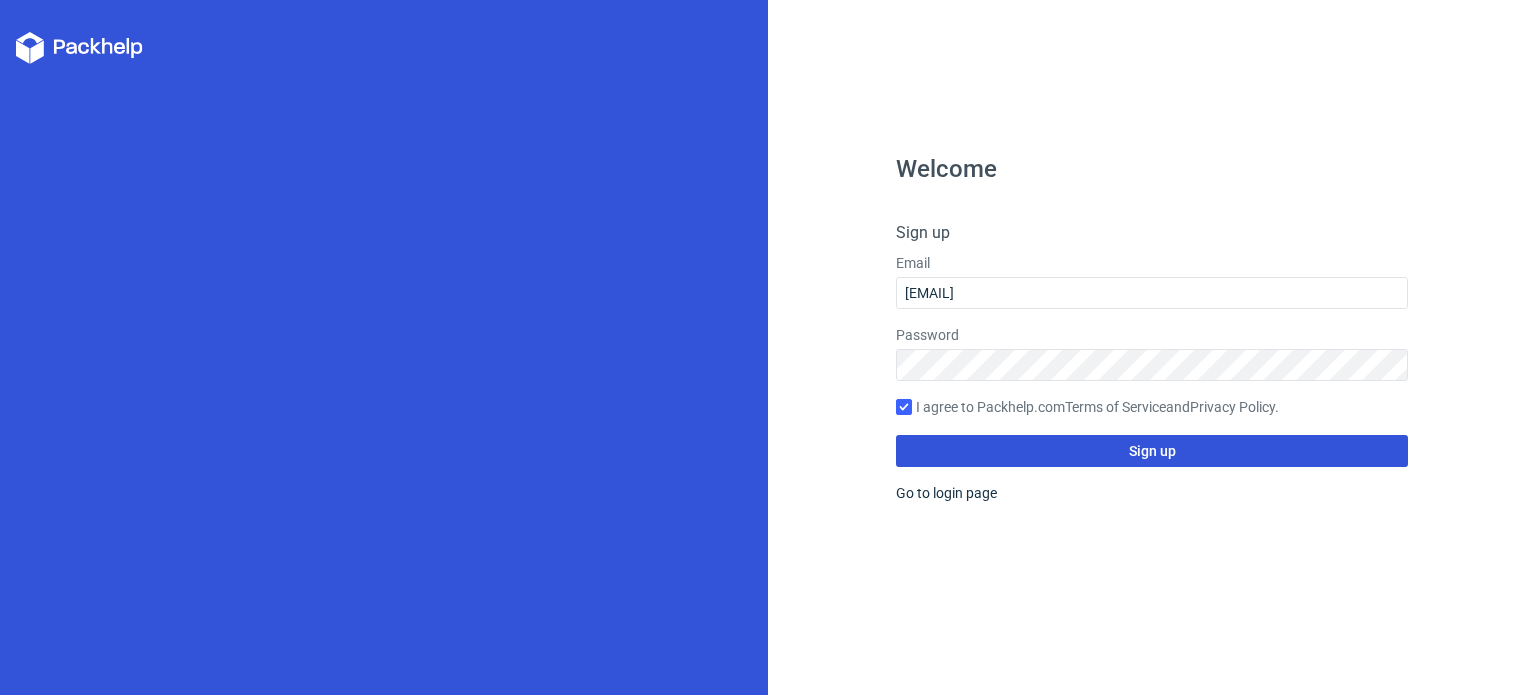 click on "Sign up" at bounding box center (1152, 451) 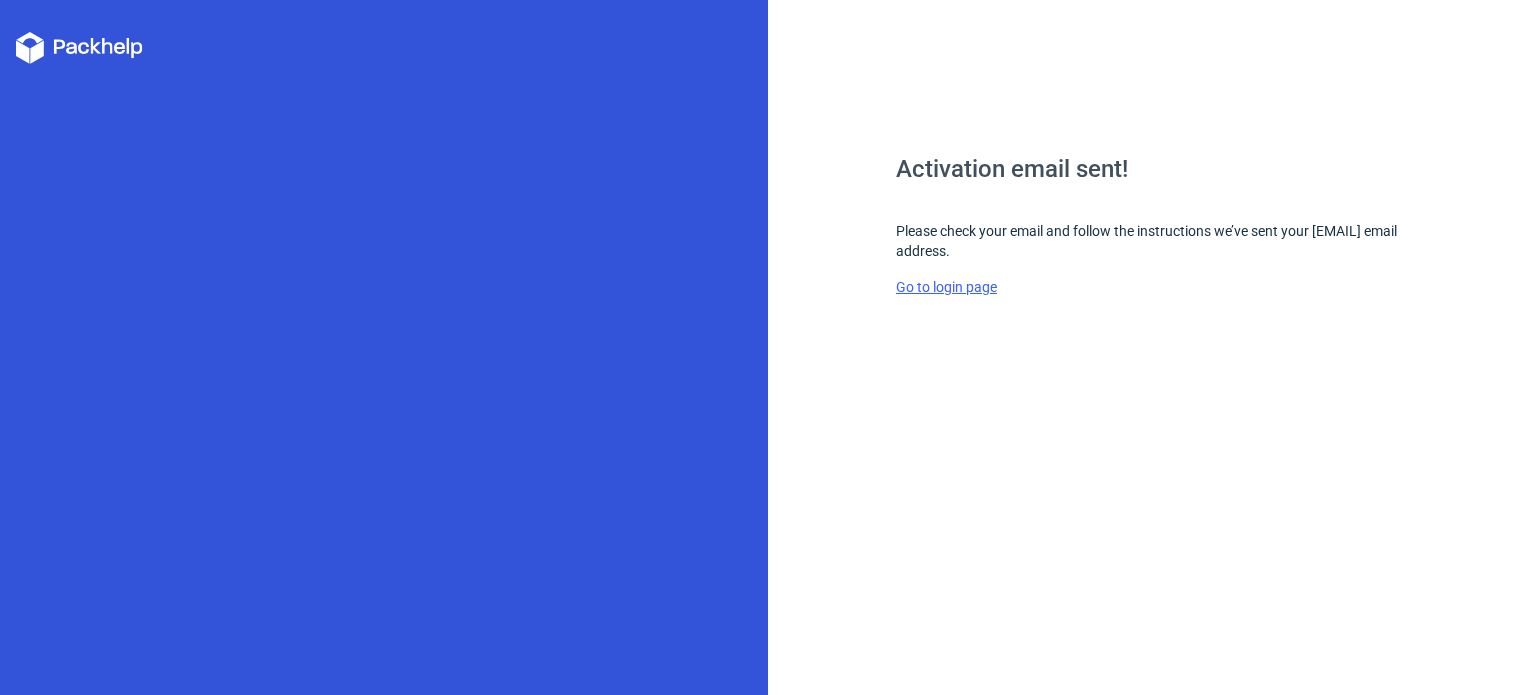 click on "Go to login page" at bounding box center [946, 287] 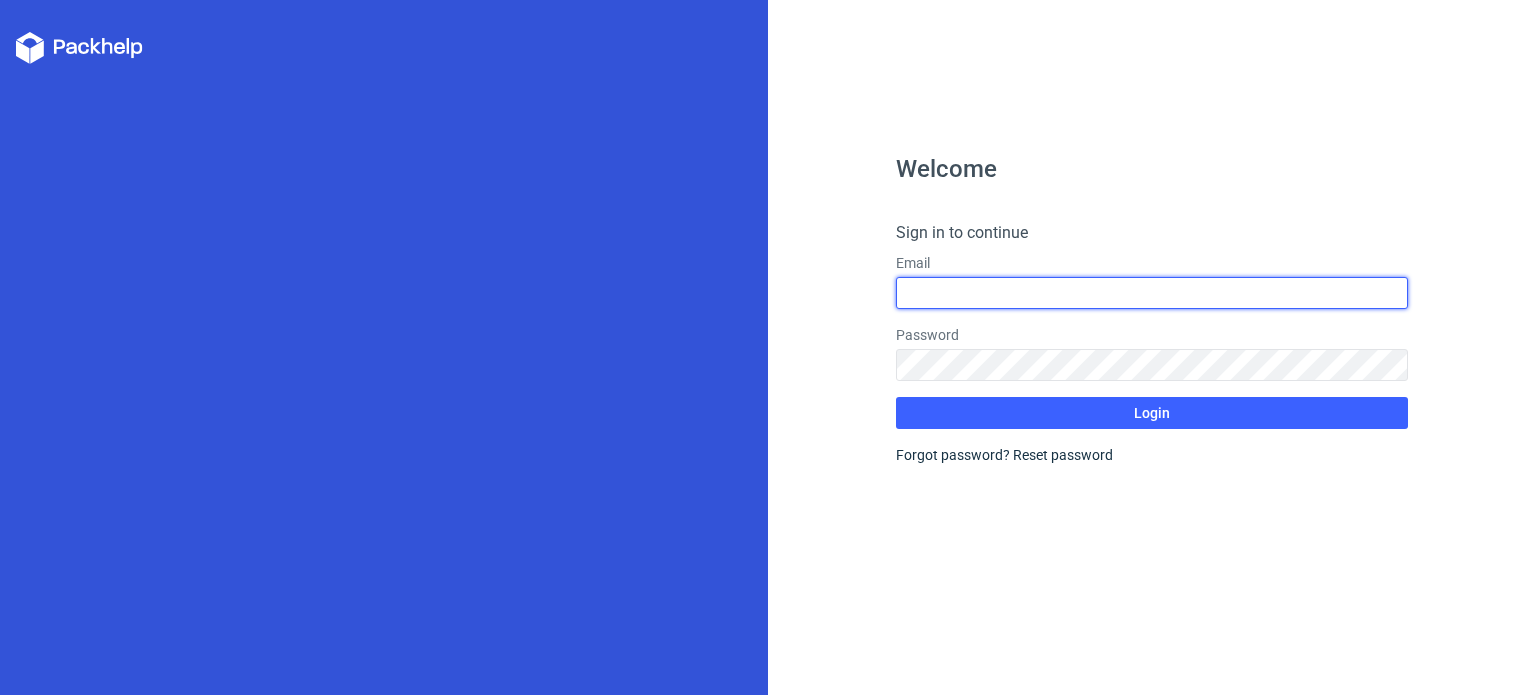 click at bounding box center (1152, 293) 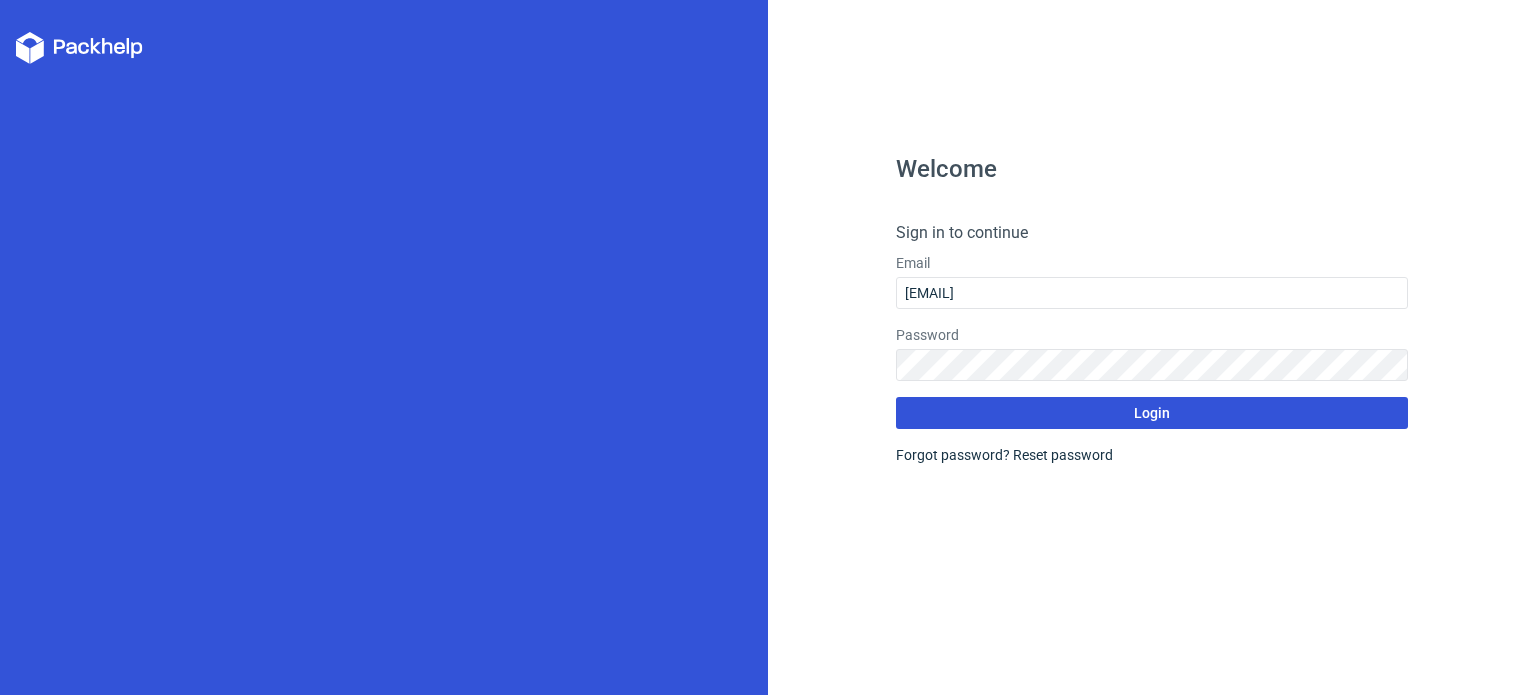 click on "Login" at bounding box center [1152, 413] 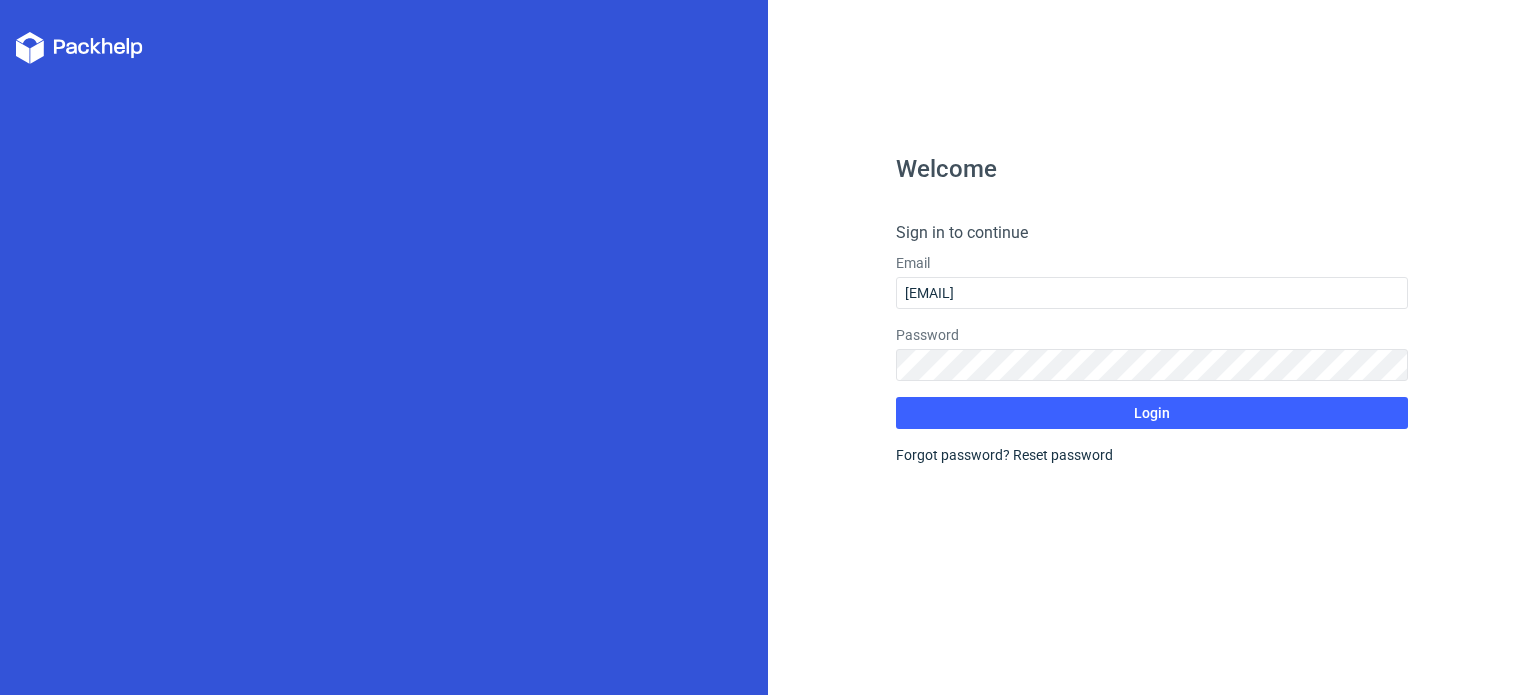 click 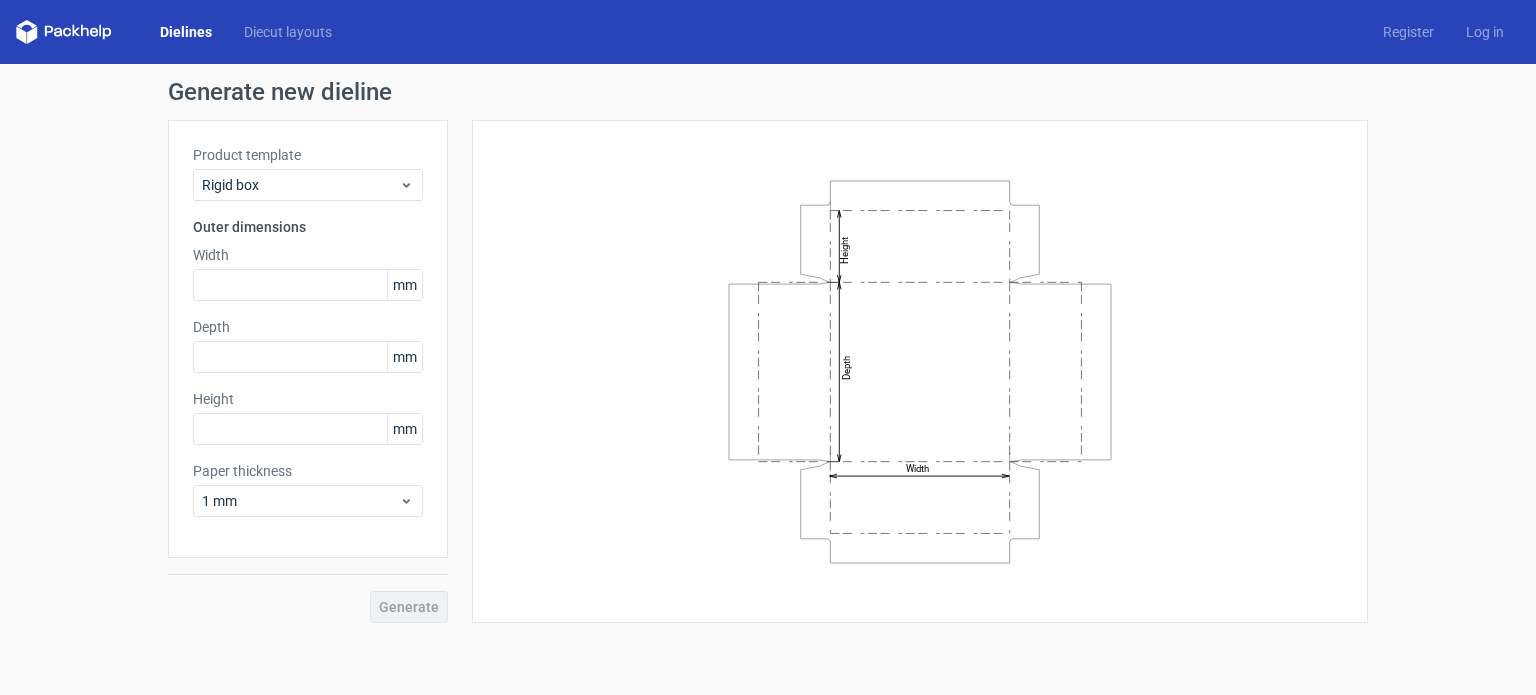 scroll, scrollTop: 0, scrollLeft: 0, axis: both 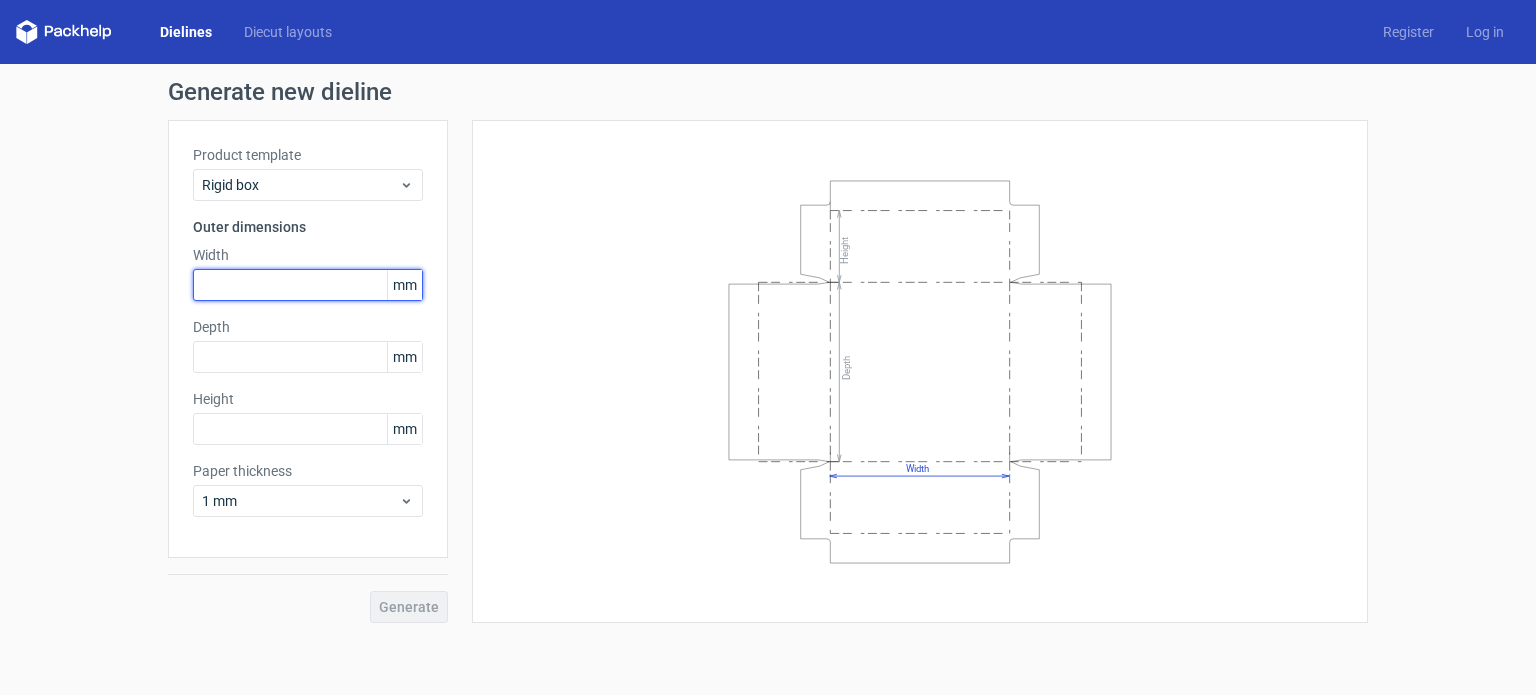 click at bounding box center [308, 285] 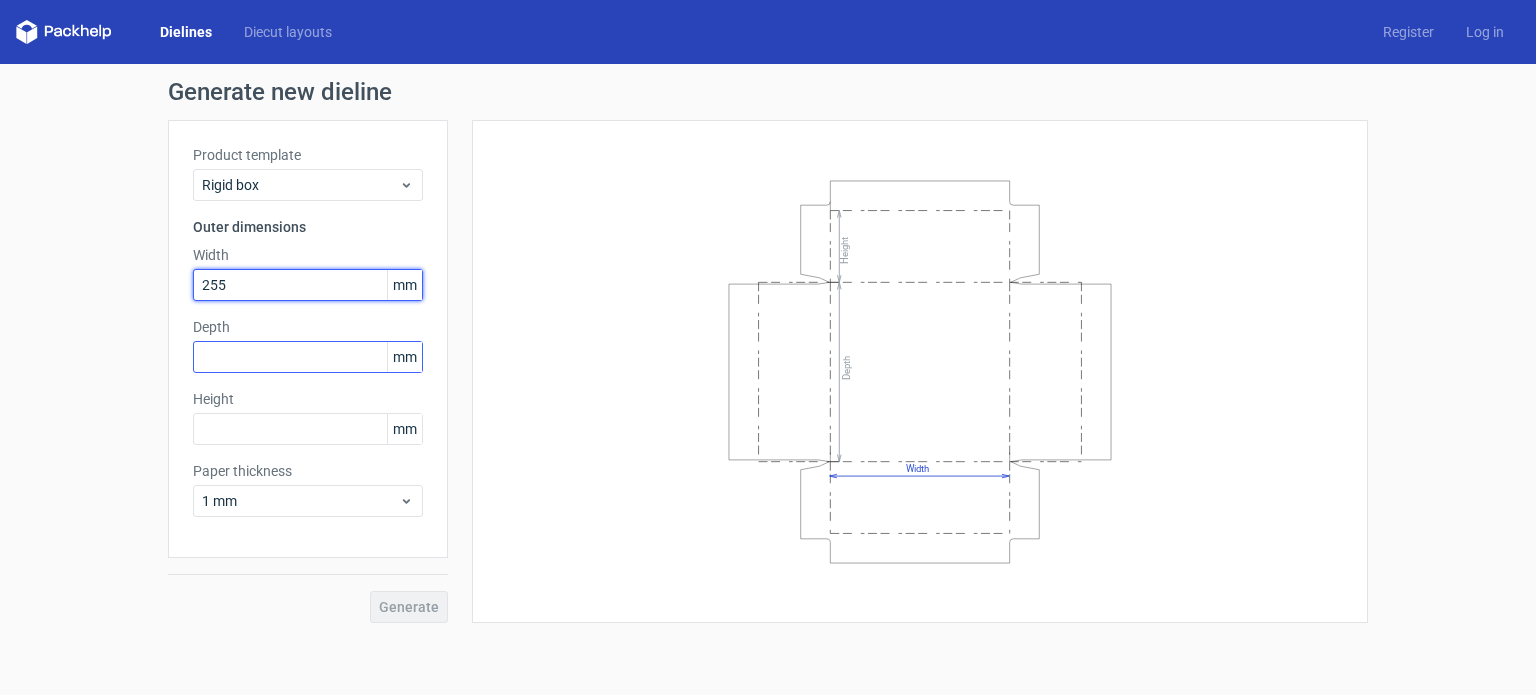 type on "255" 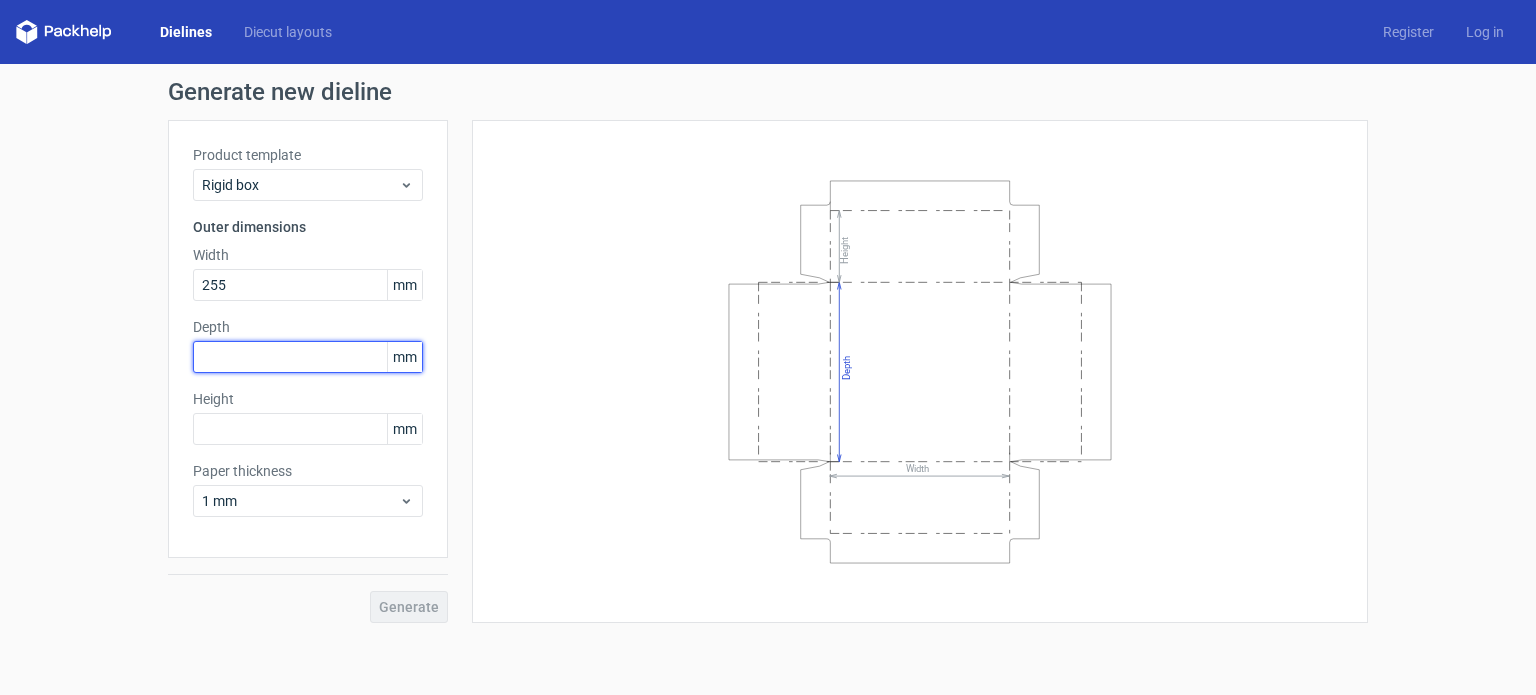 click at bounding box center (308, 357) 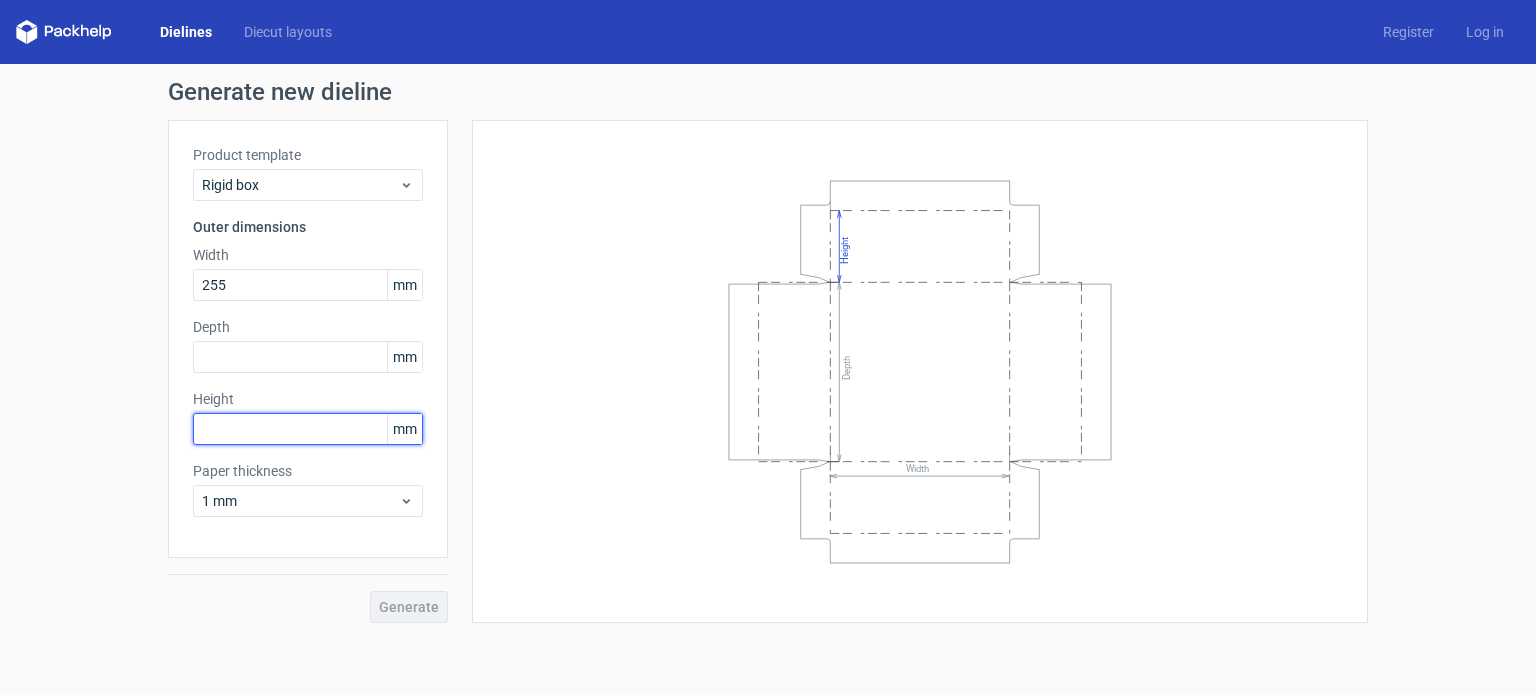 click at bounding box center [308, 429] 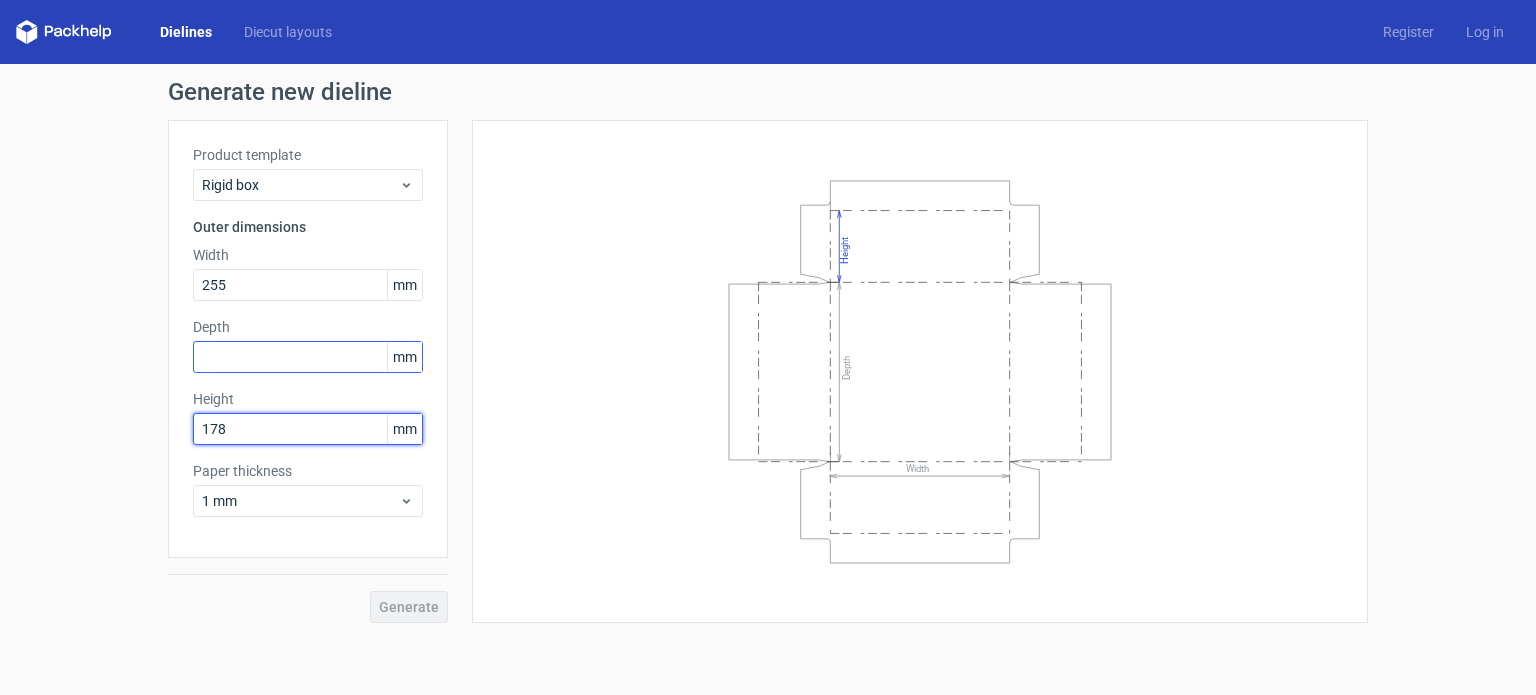 type on "178" 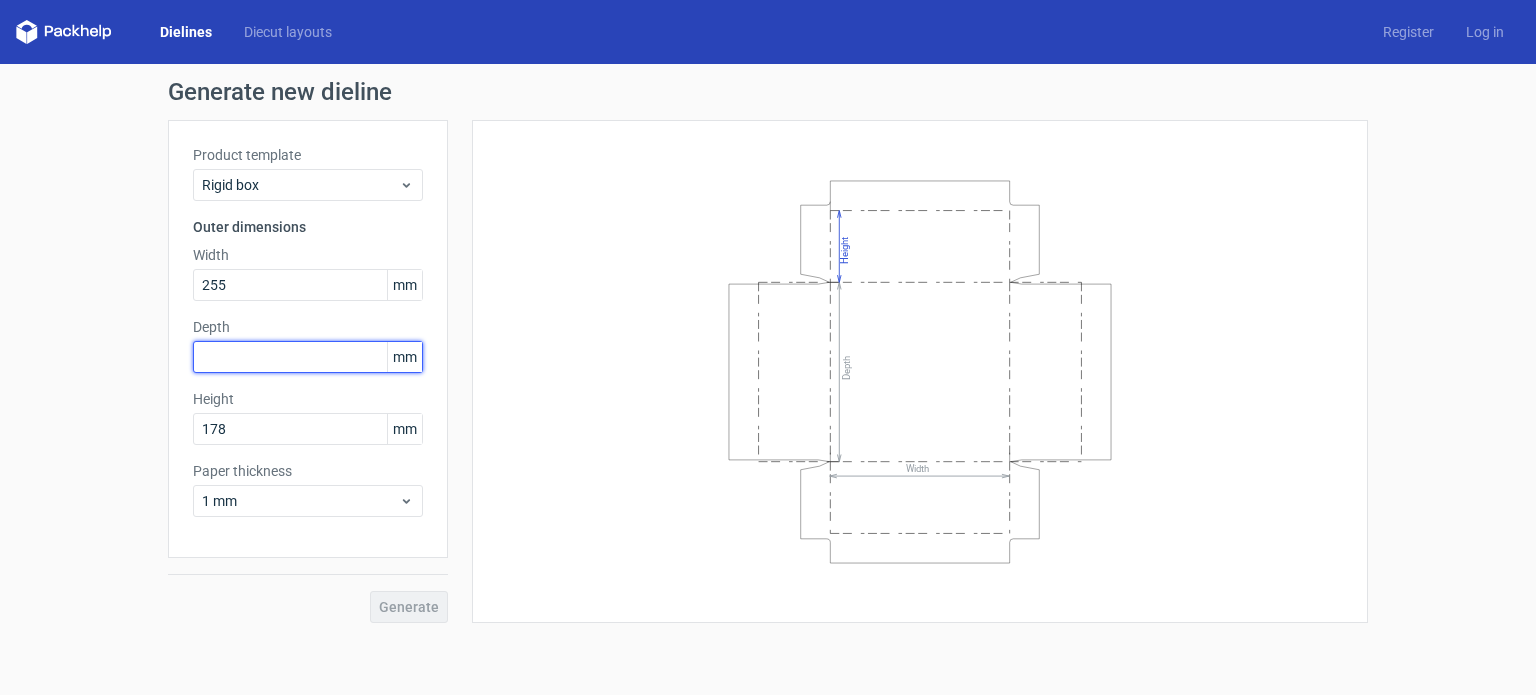 click at bounding box center [308, 357] 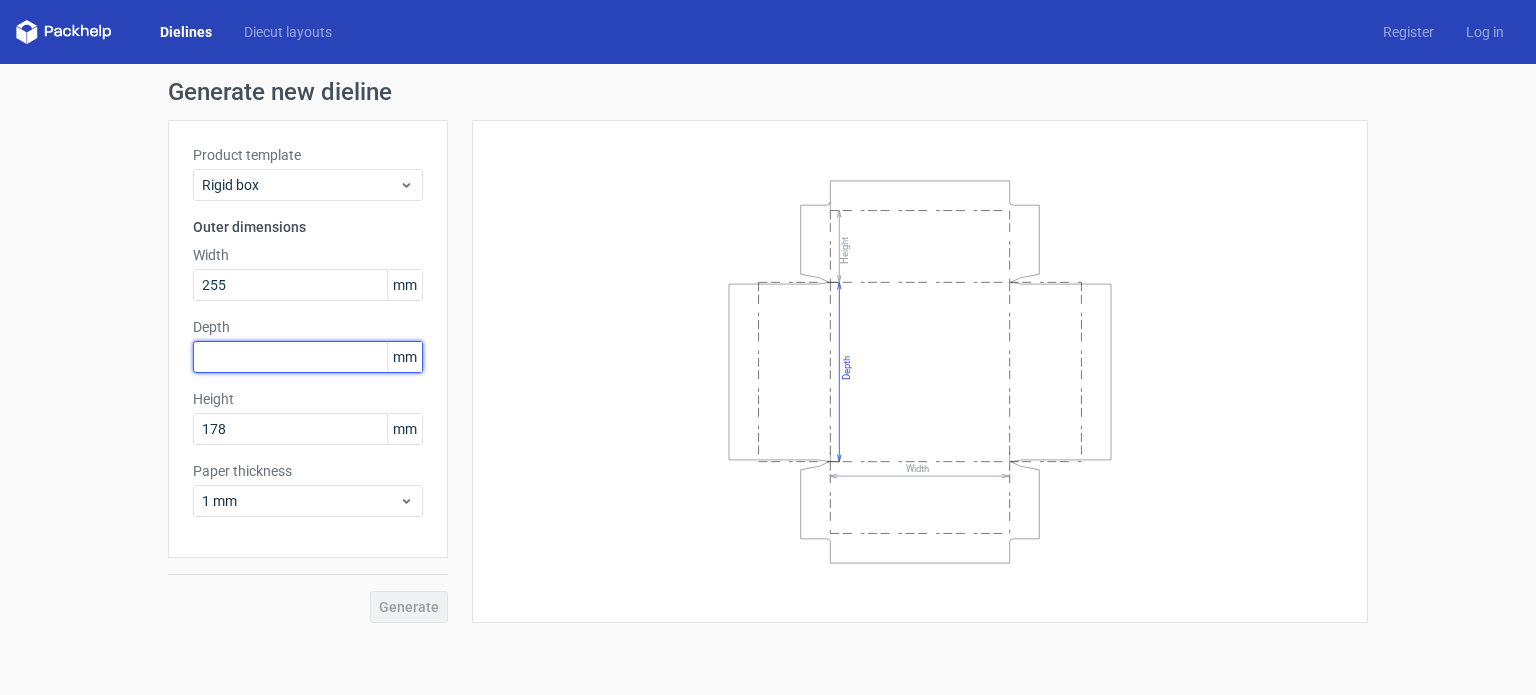 paste on "178" 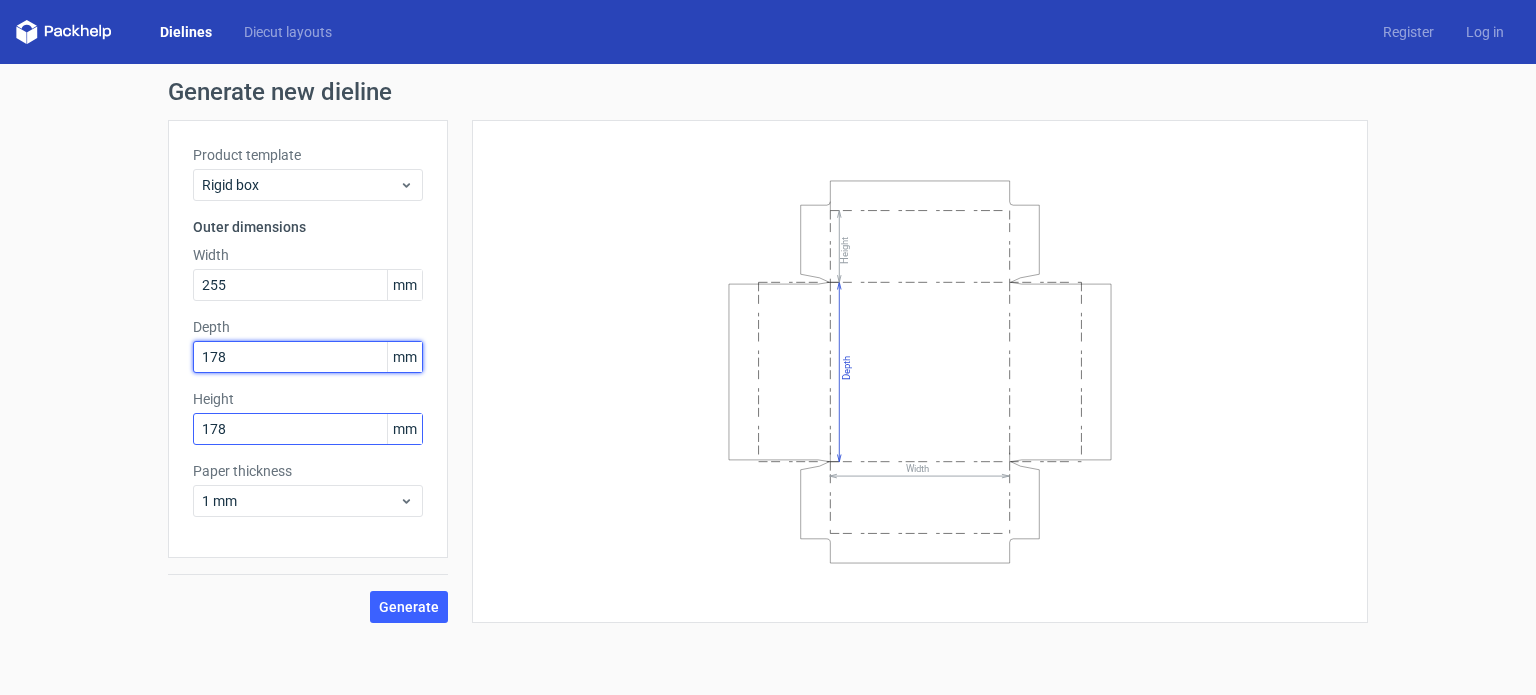 type on "178" 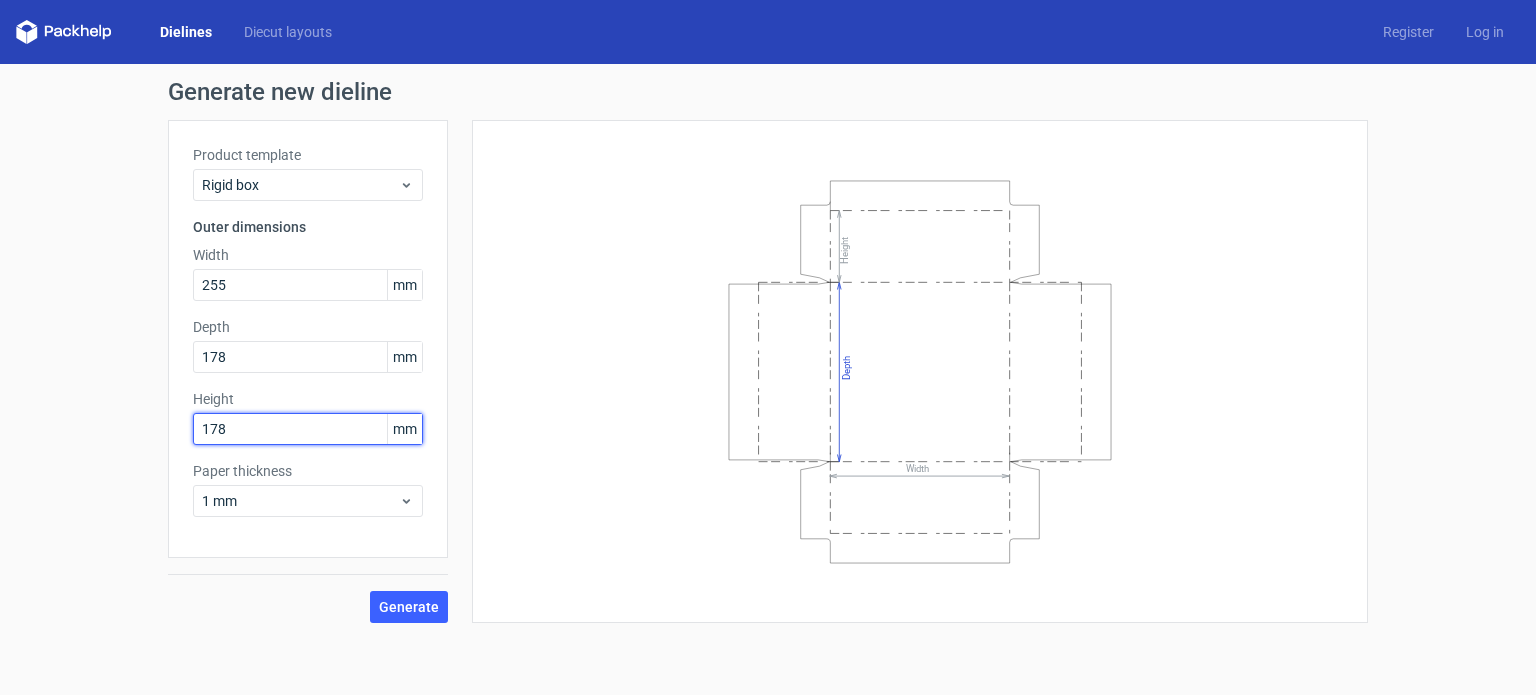 click on "178" at bounding box center (308, 429) 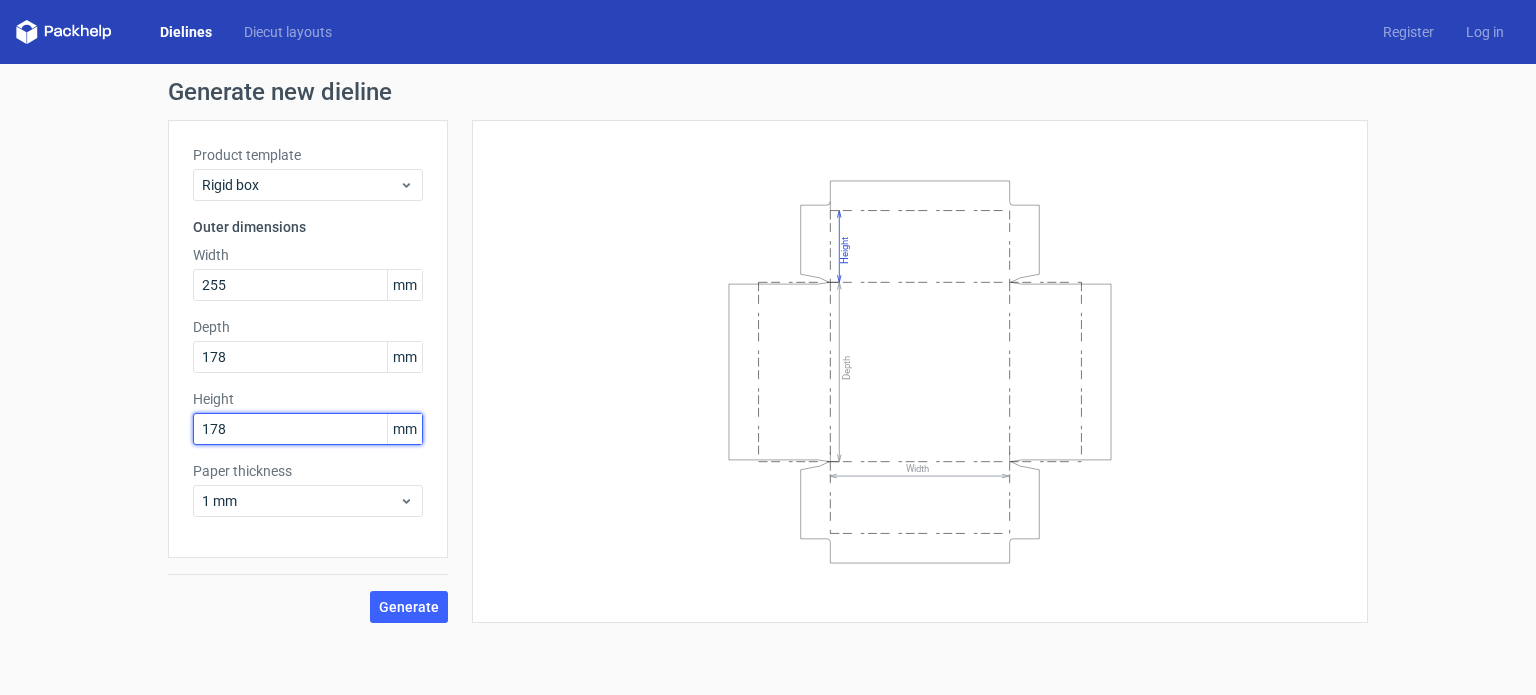 click on "178" at bounding box center [308, 429] 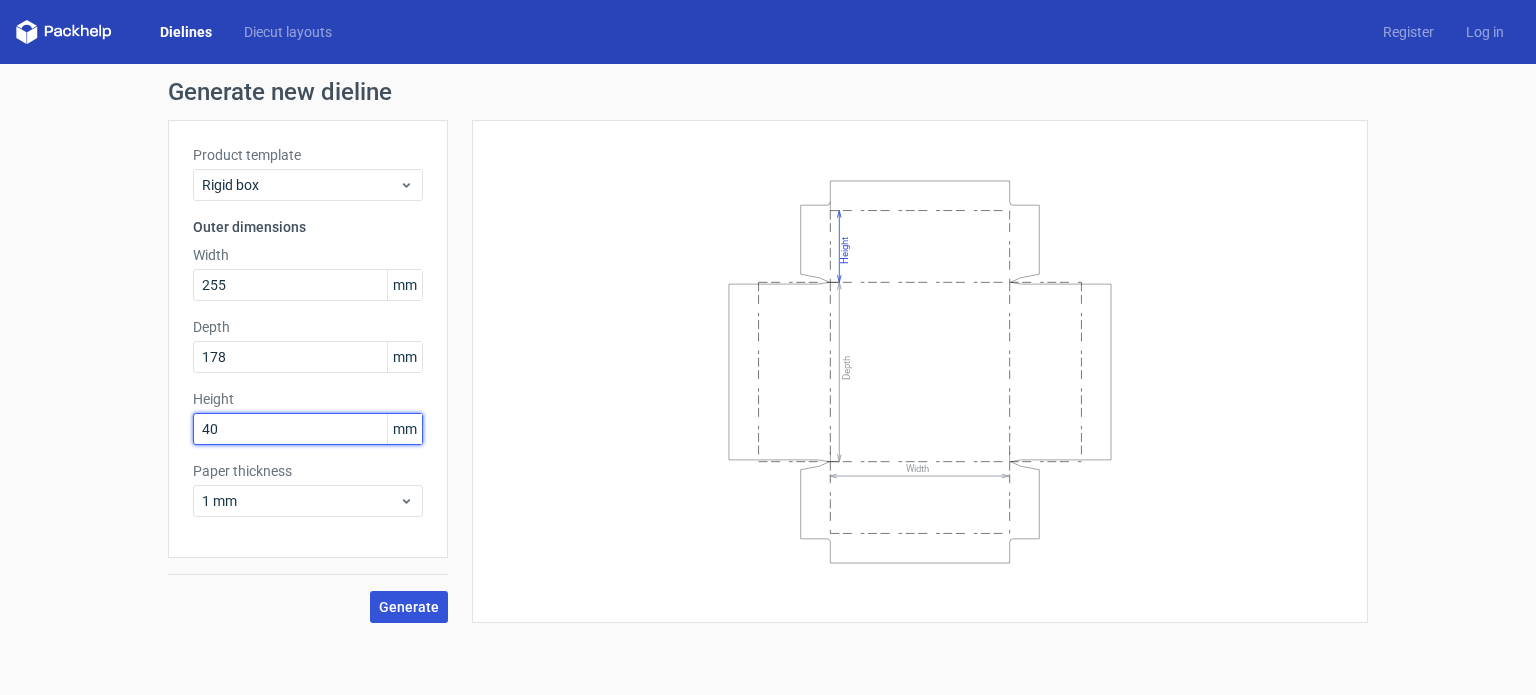 type on "40" 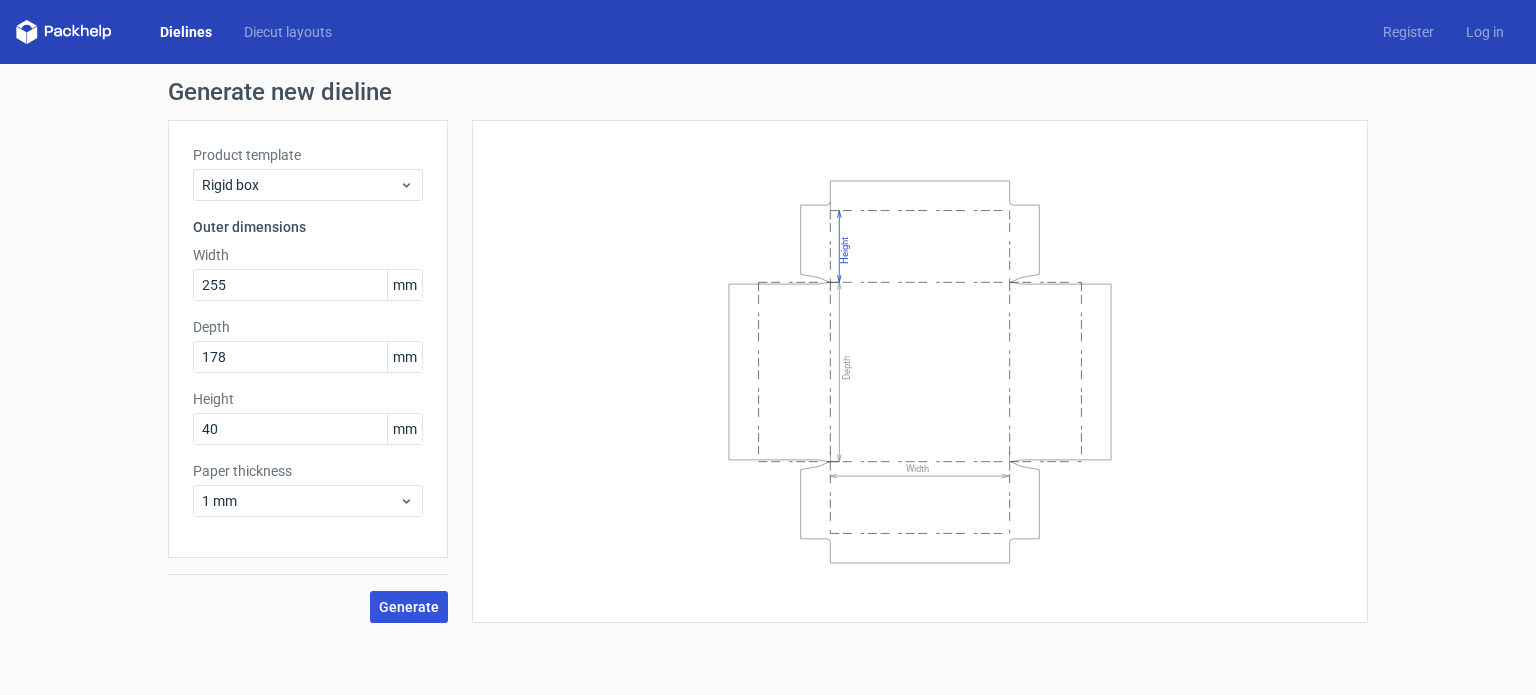 click on "Generate" at bounding box center [409, 607] 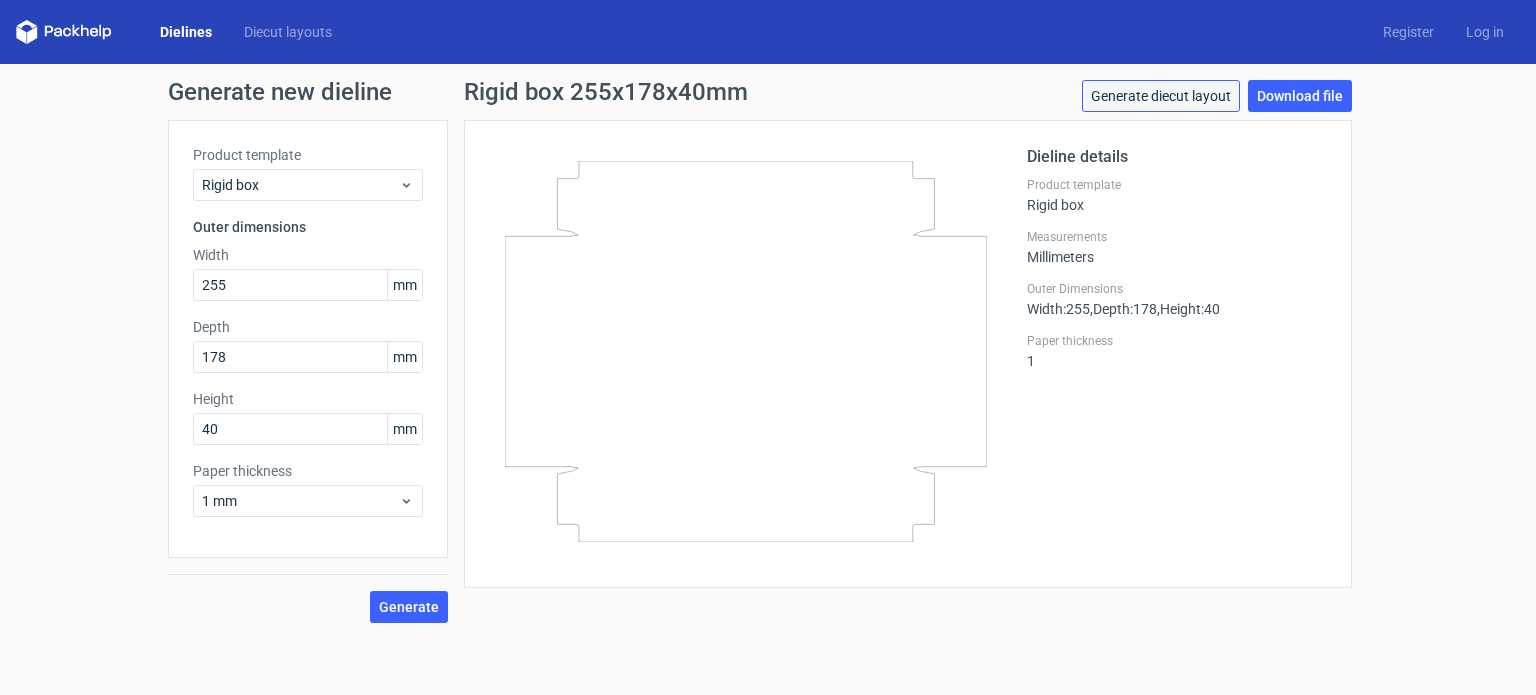 click on "Generate diecut layout" at bounding box center (1161, 96) 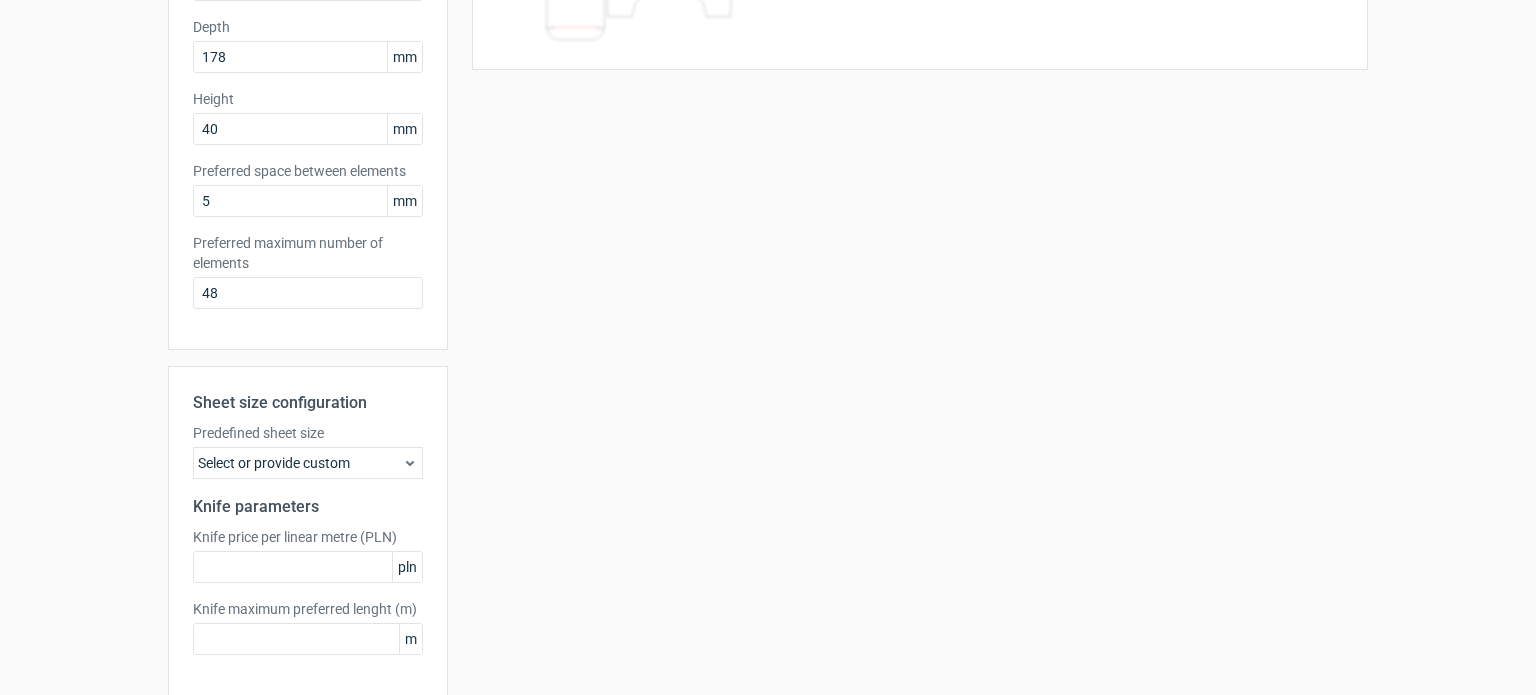 scroll, scrollTop: 380, scrollLeft: 0, axis: vertical 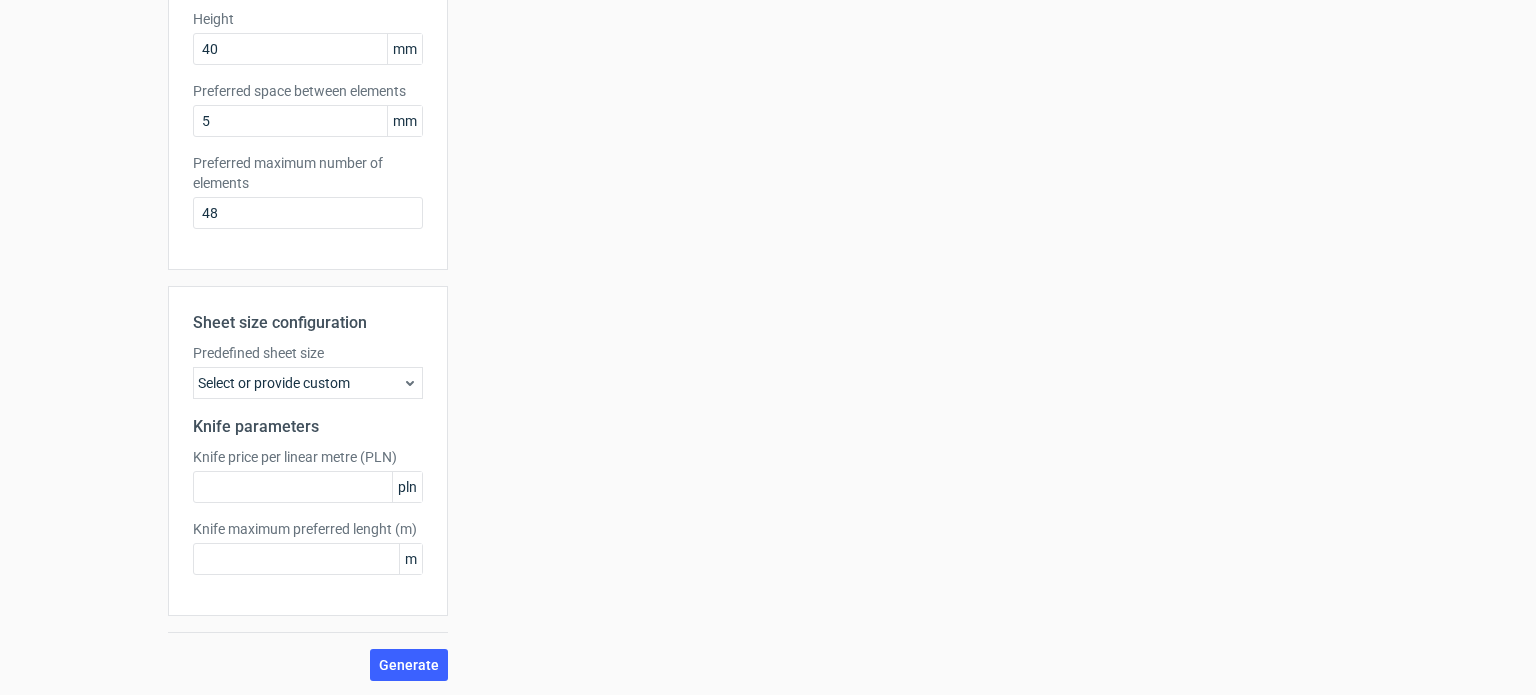 click on "Select or provide custom" at bounding box center (308, 383) 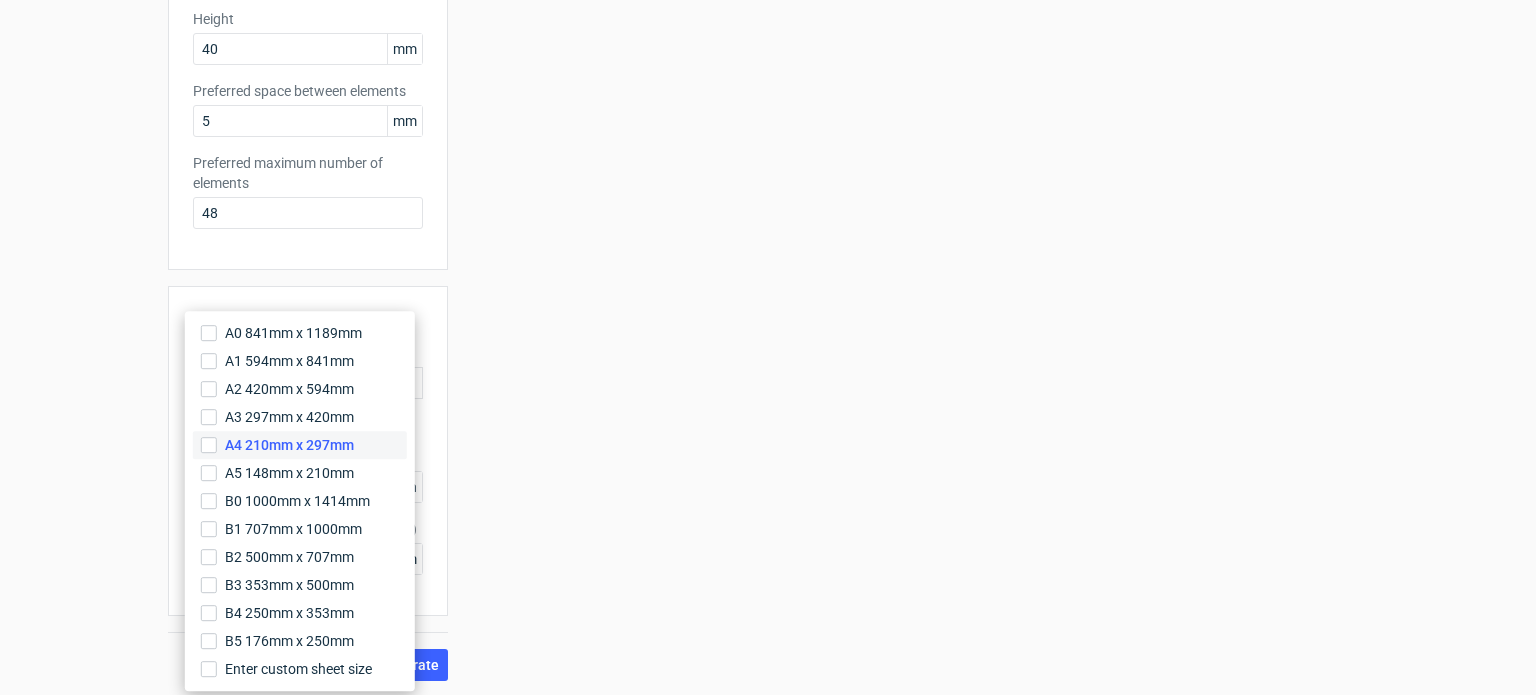 click on "A4 210mm x 297mm" at bounding box center (289, 445) 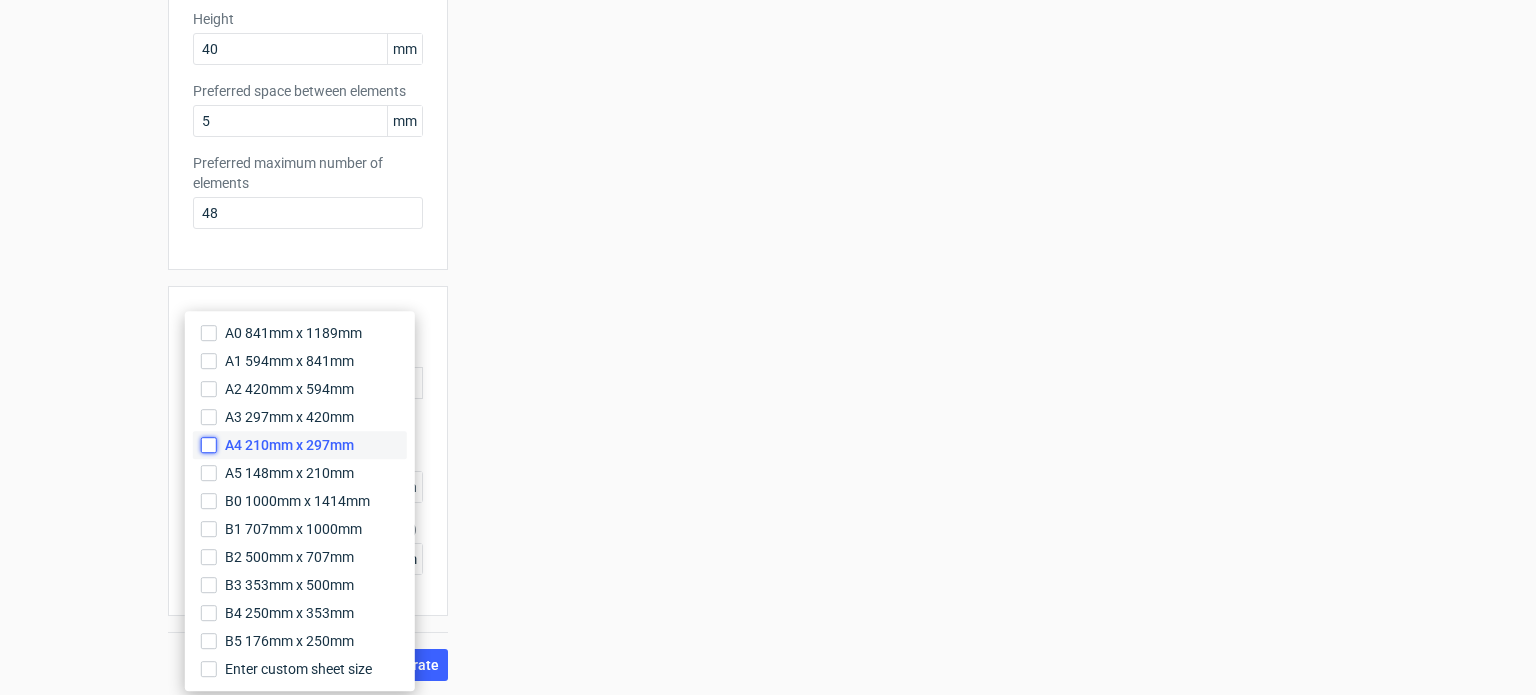click on "A4 210mm x 297mm" at bounding box center (209, 445) 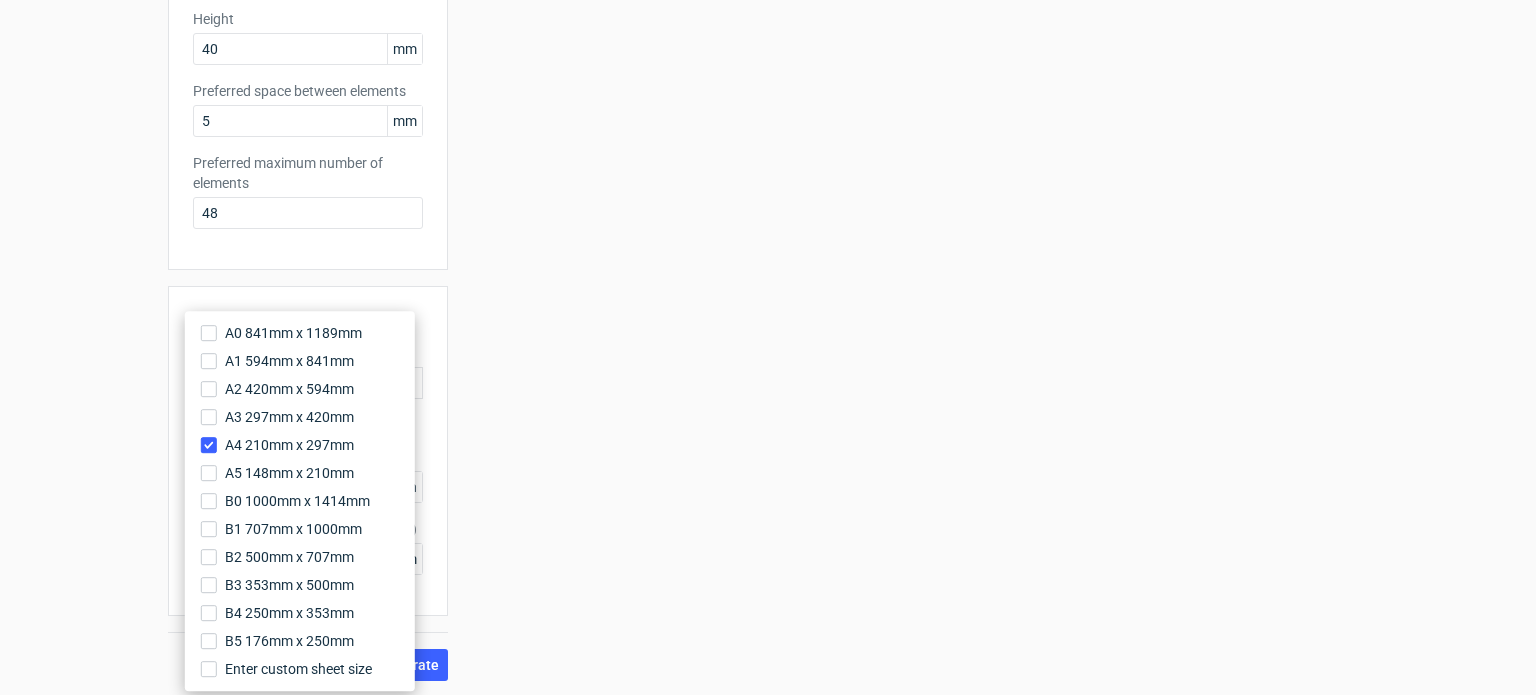 click on "Your diecut layouts will be listed here once you generate them  Height   Depth   Width  Format 1000 x 1000 Format No. of units 1 Dieline placeholder url Dimensions Width: 100, Depth: 100, Height: 100" at bounding box center [908, 210] 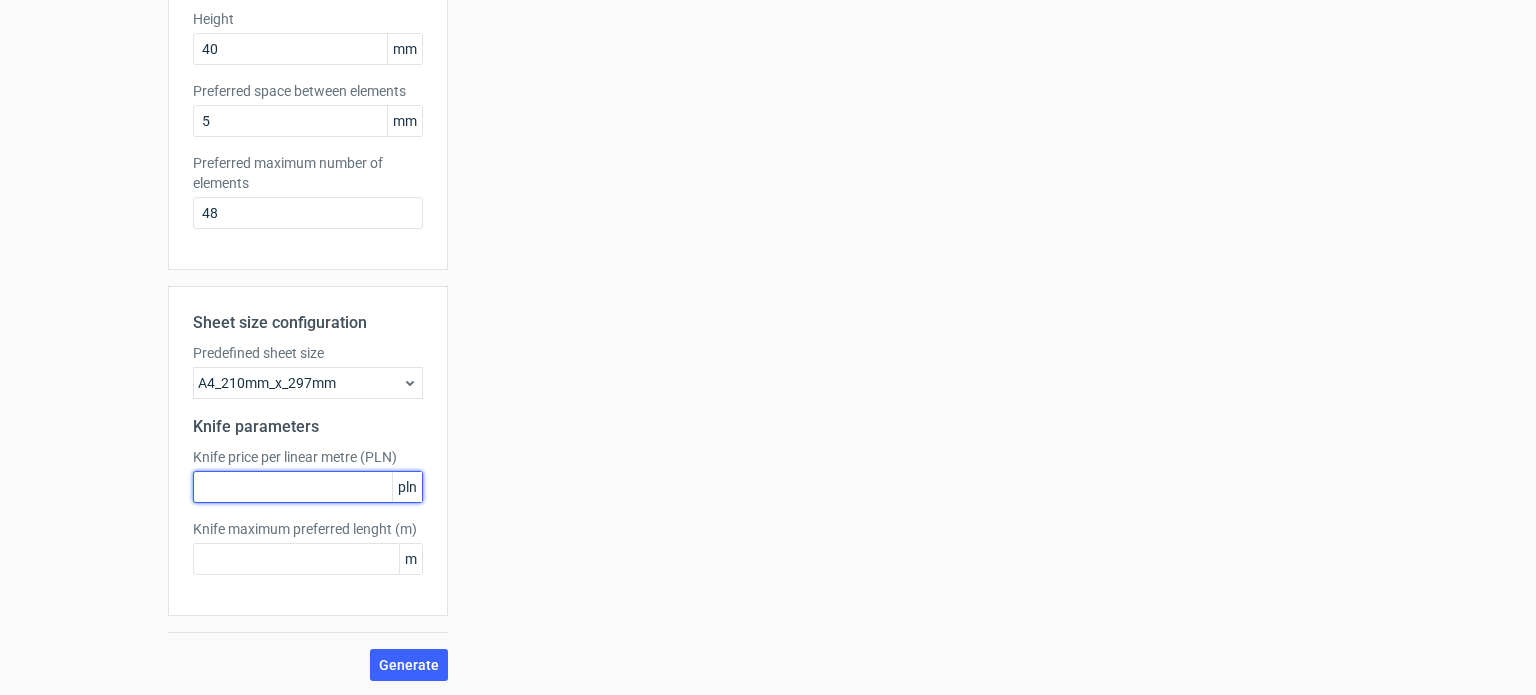 click at bounding box center (308, 487) 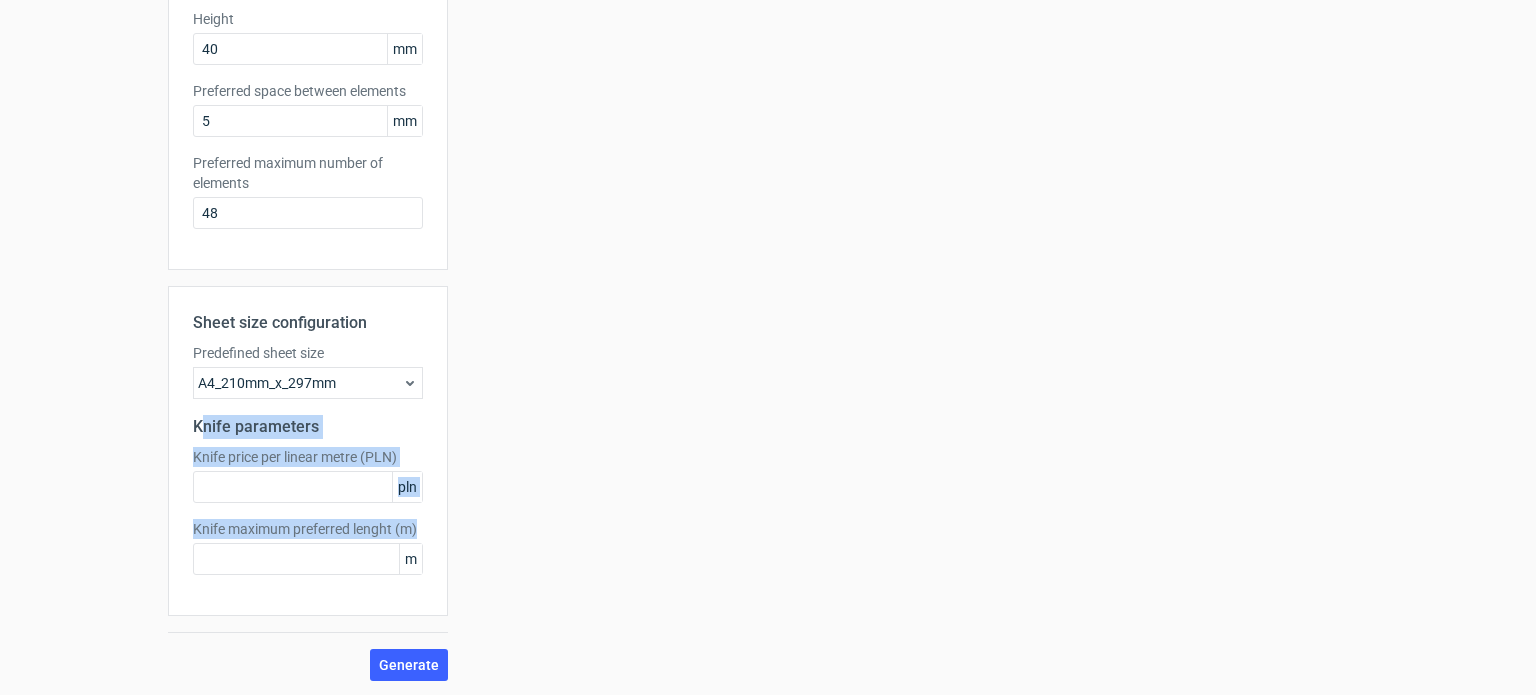drag, startPoint x: 192, startPoint y: 420, endPoint x: 416, endPoint y: 543, distance: 255.54843 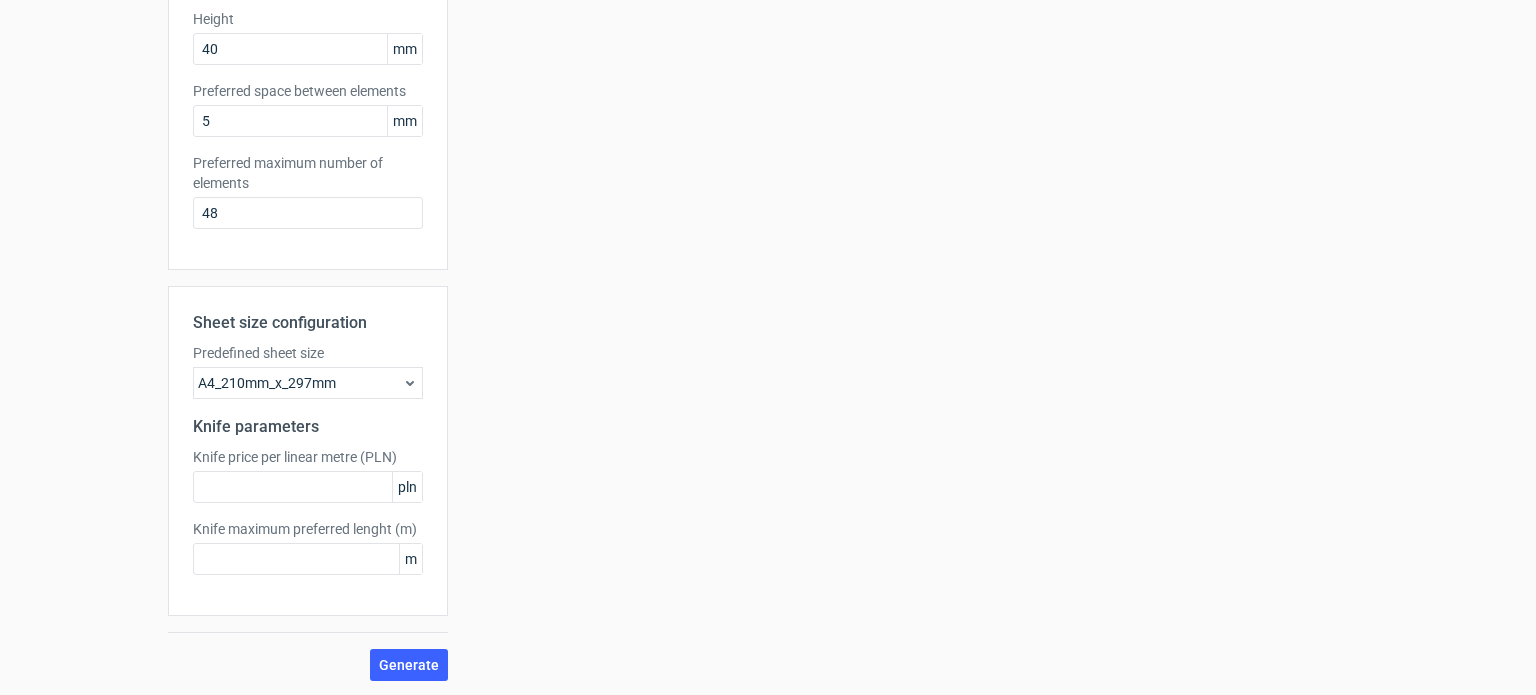 click on "Sheet size configuration Predefined sheet size A4_210mm_x_297mm Knife parameters Knife price per linear metre (PLN) pln Knife maximum preferred lenght (m) m" at bounding box center [308, 451] 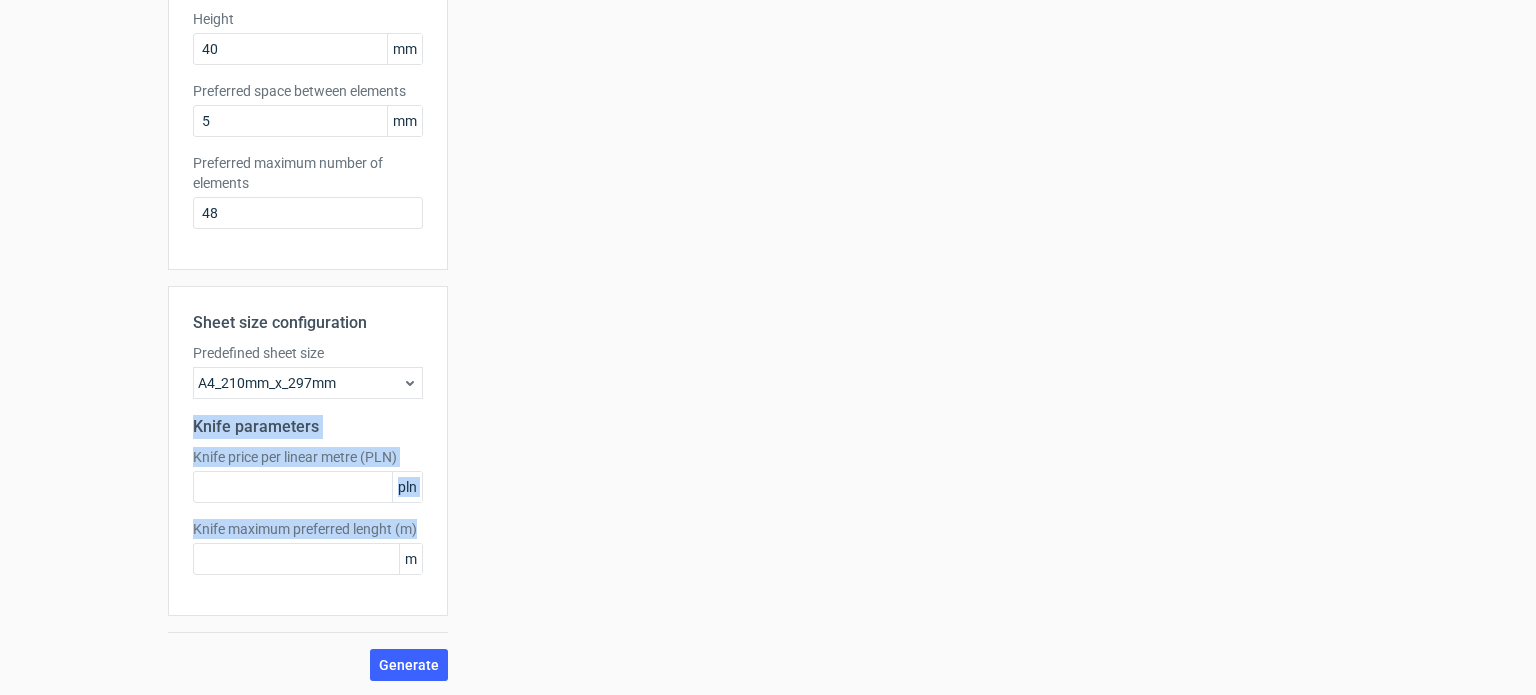 drag, startPoint x: 179, startPoint y: 418, endPoint x: 413, endPoint y: 530, distance: 259.42242 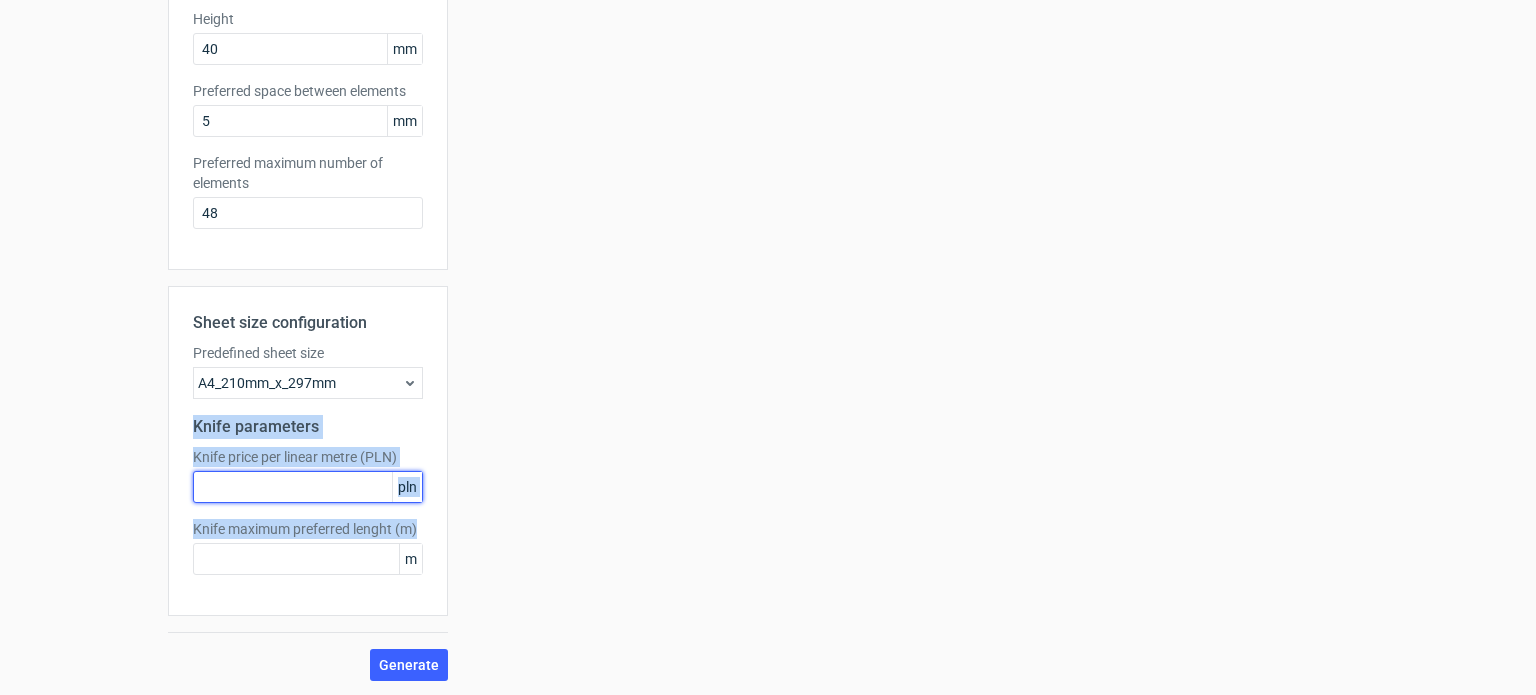 click at bounding box center [308, 487] 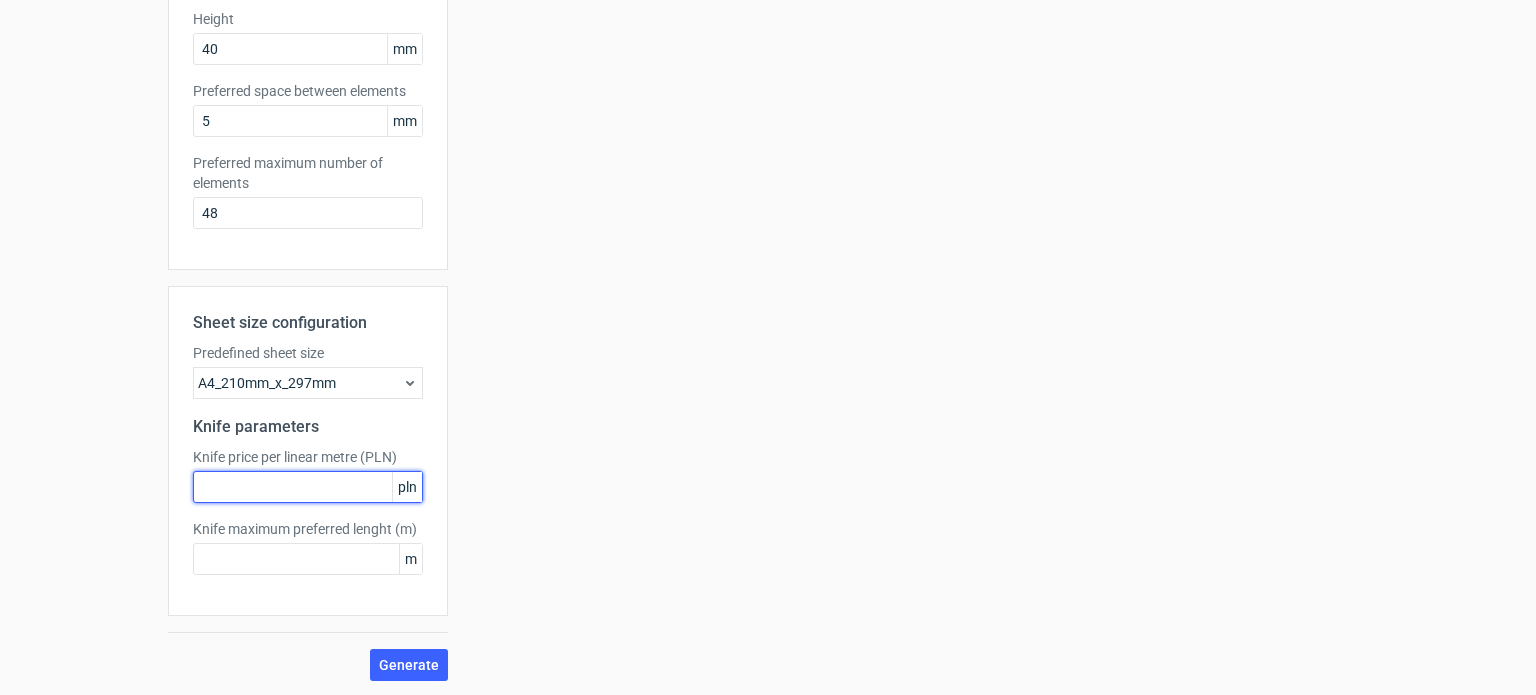 paste on "1576" 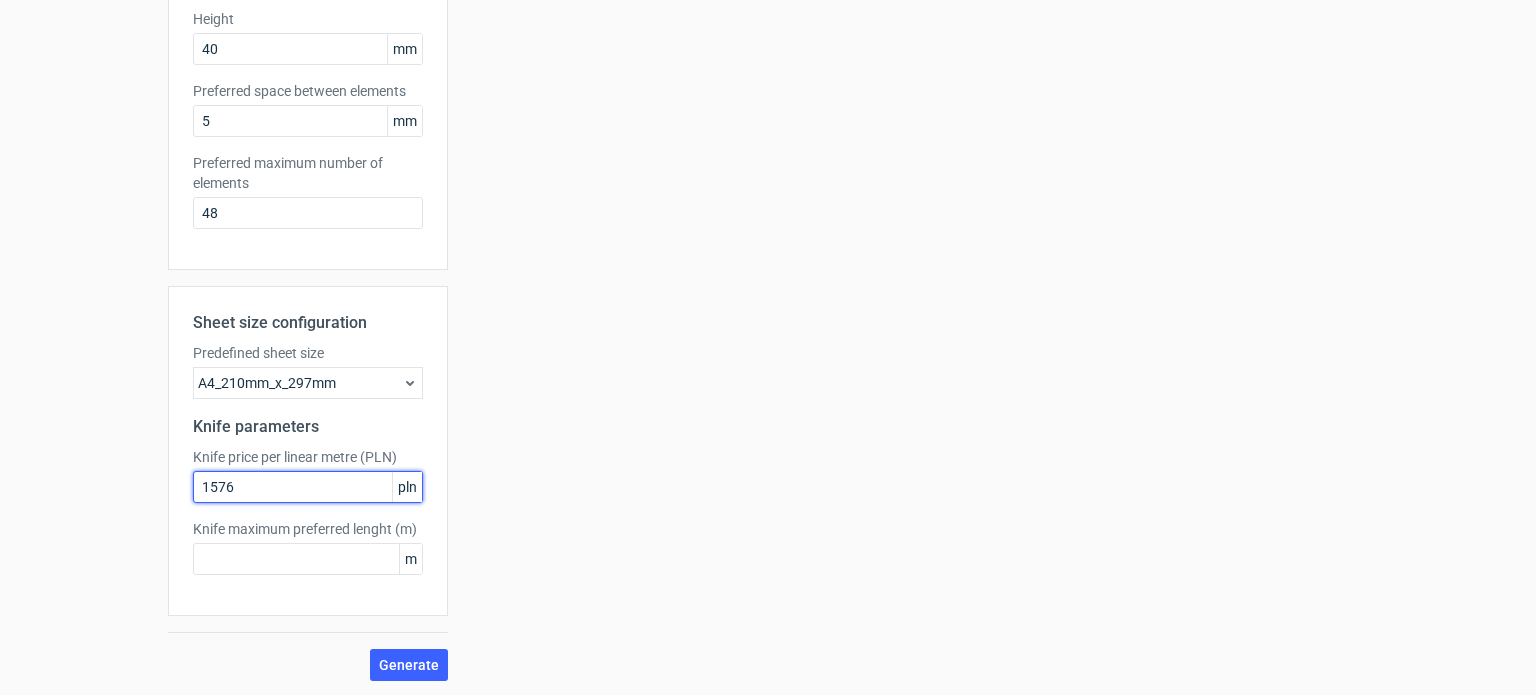 type on "1576" 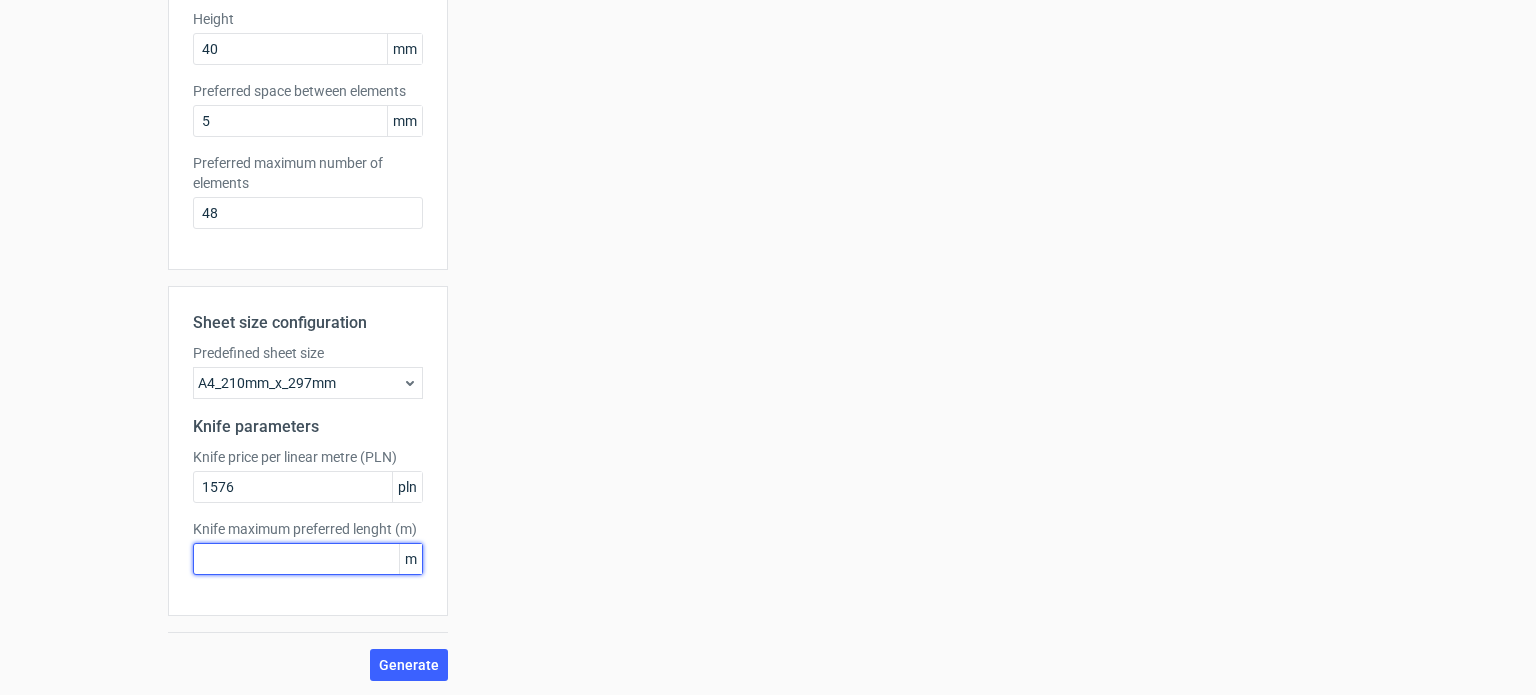click at bounding box center [308, 559] 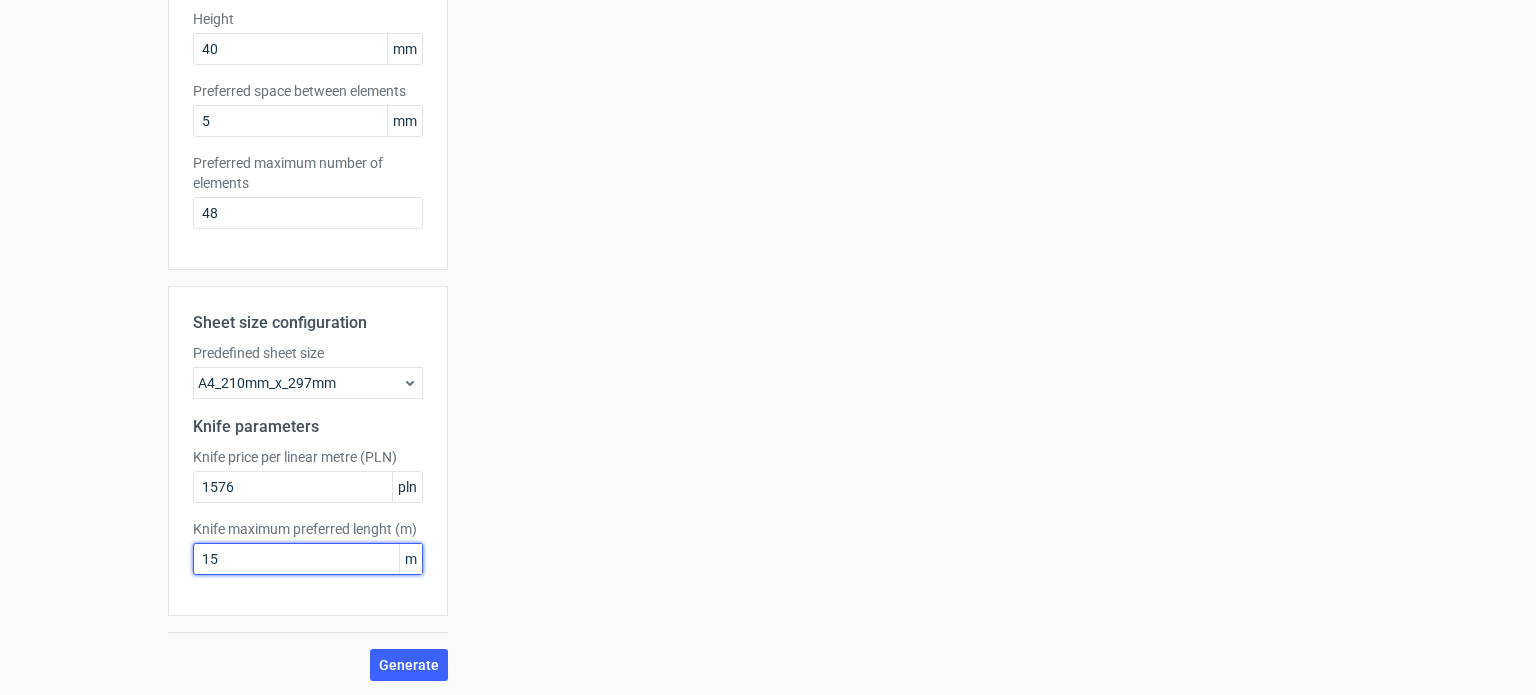 type on "15" 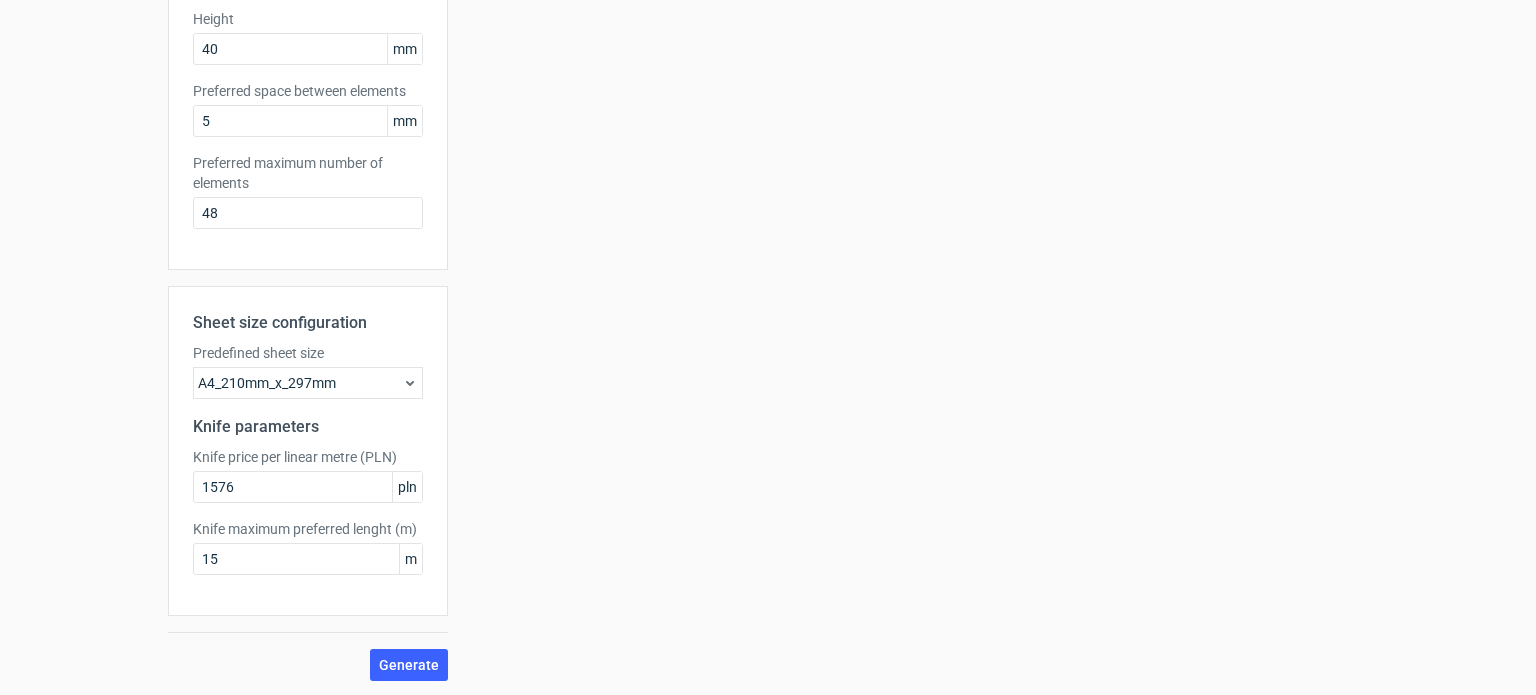 click on "pln" at bounding box center (407, 487) 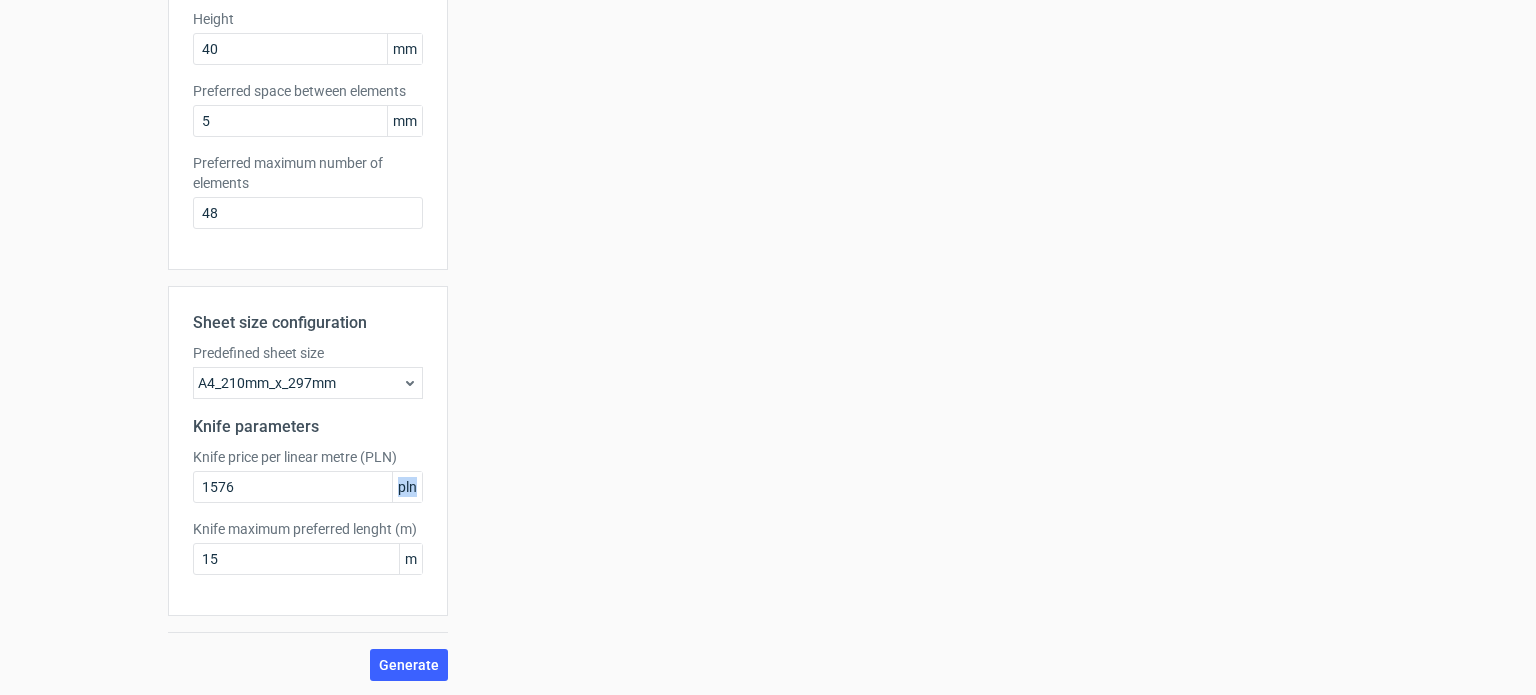 click on "pln" at bounding box center [407, 487] 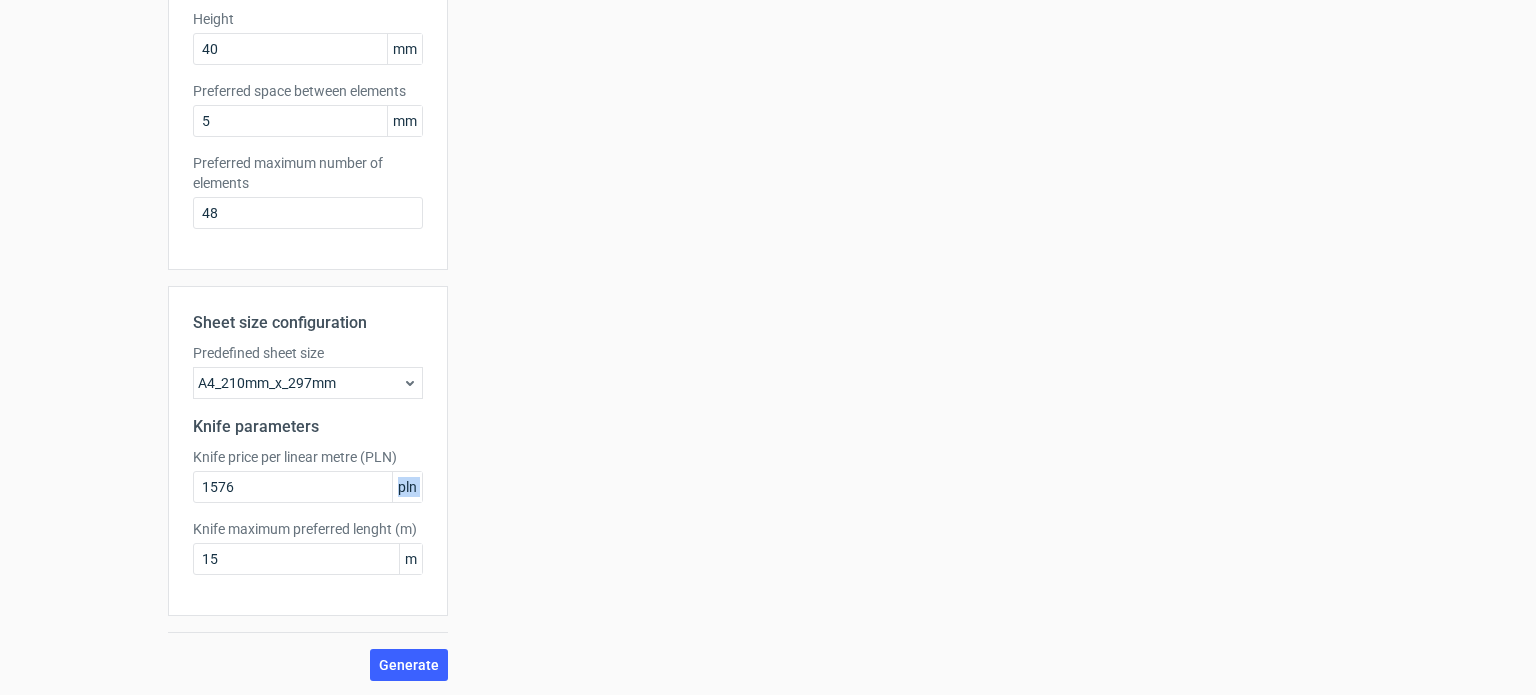 click on "pln" at bounding box center (407, 487) 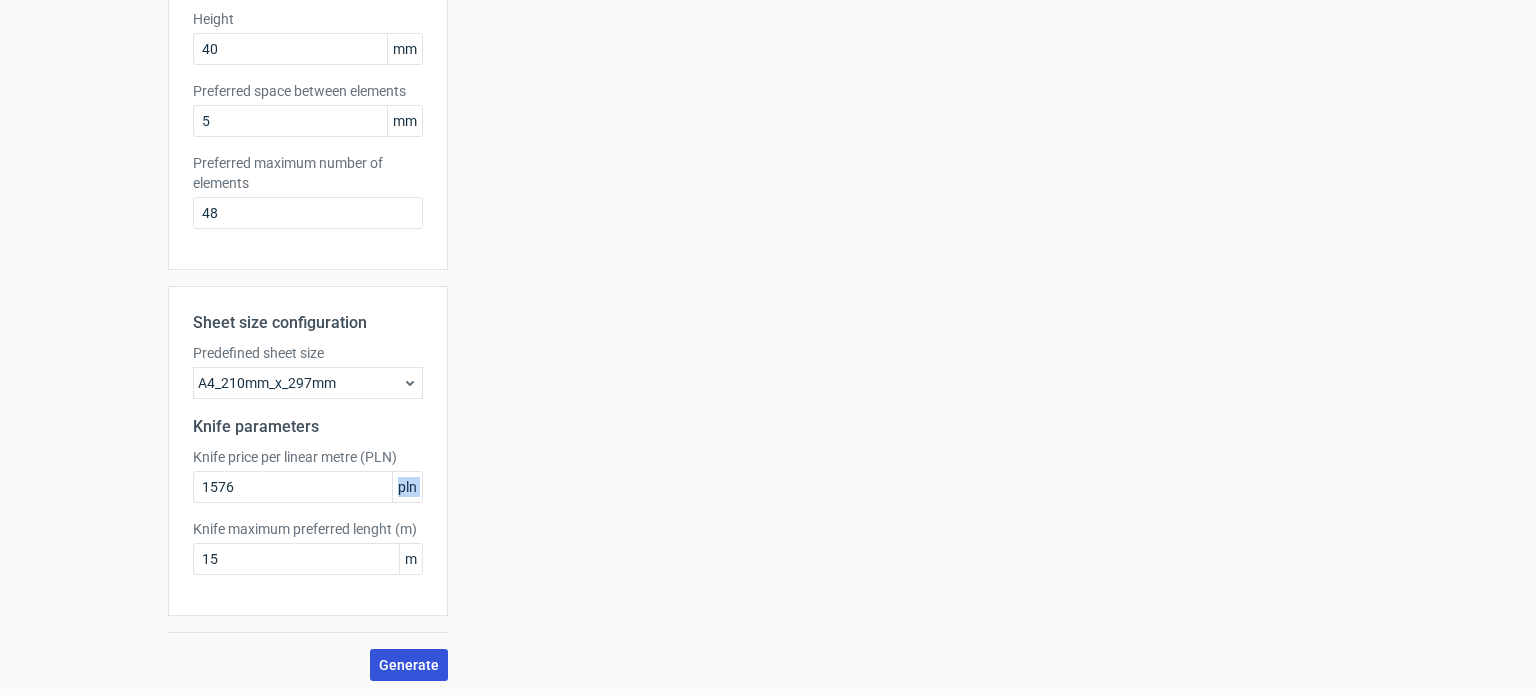 click on "Generate" at bounding box center [409, 665] 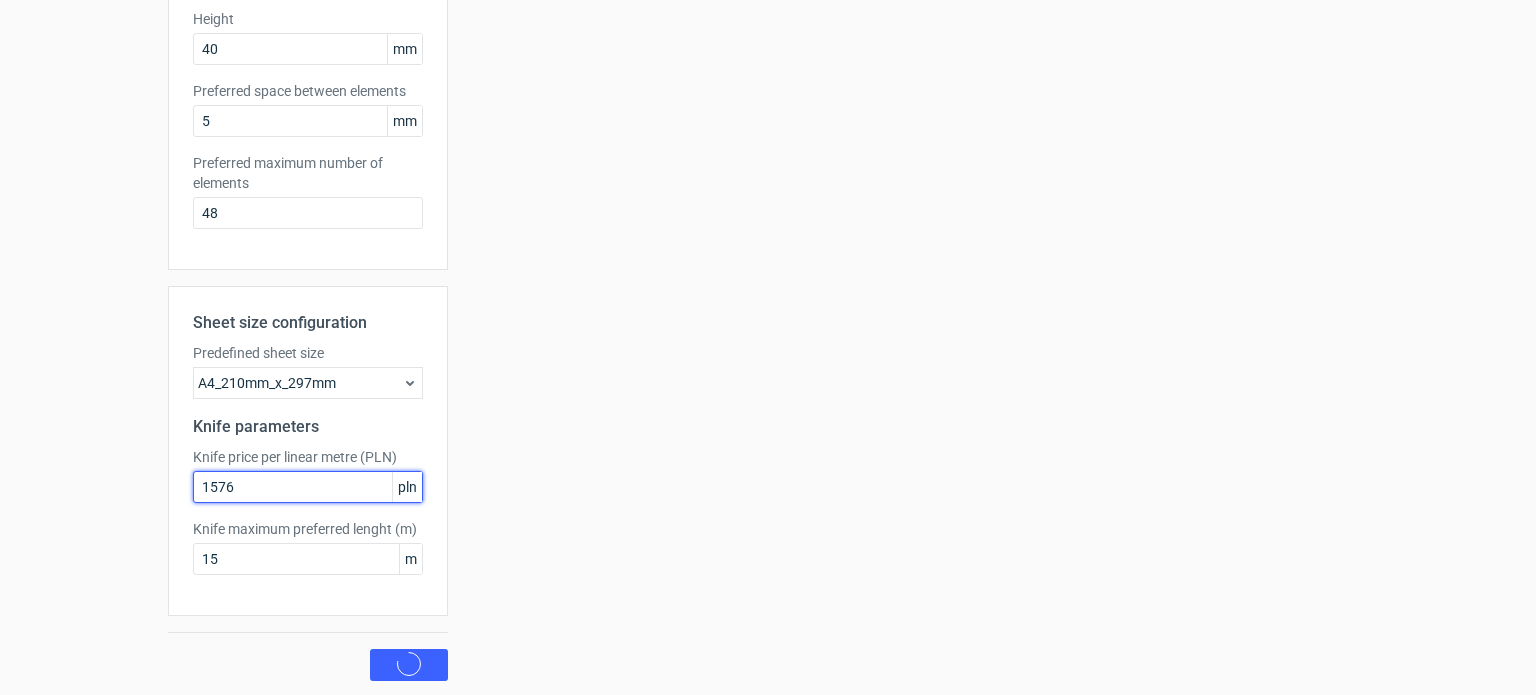 click on "1576" at bounding box center [308, 487] 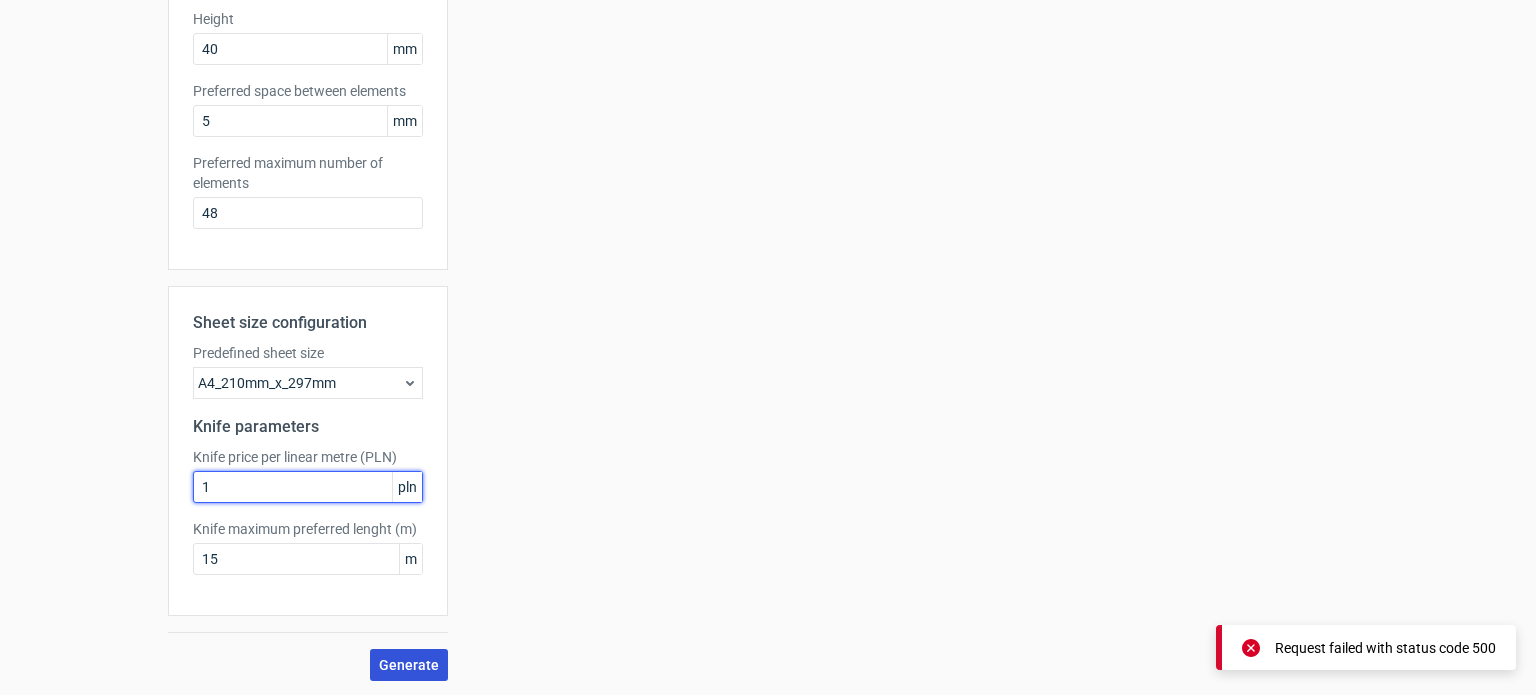 type on "1" 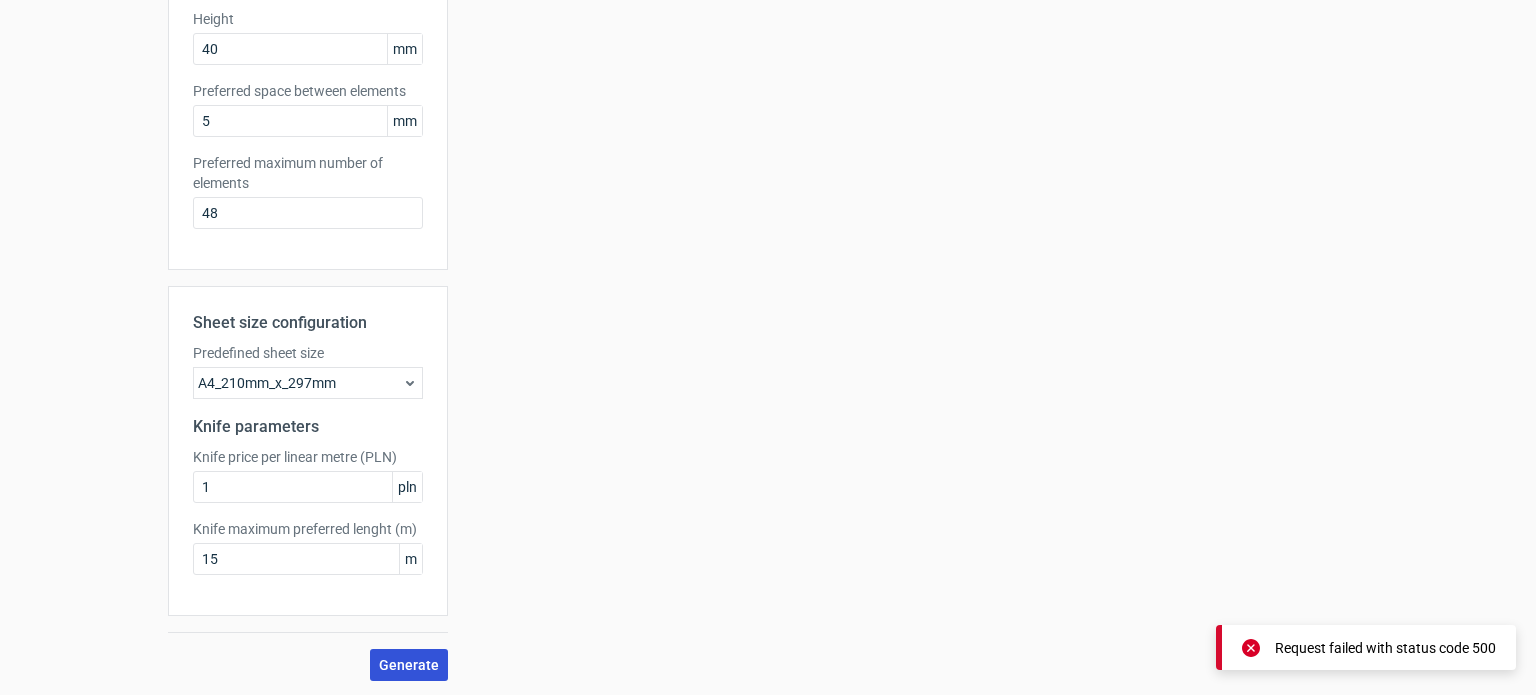 click on "Generate" at bounding box center (409, 665) 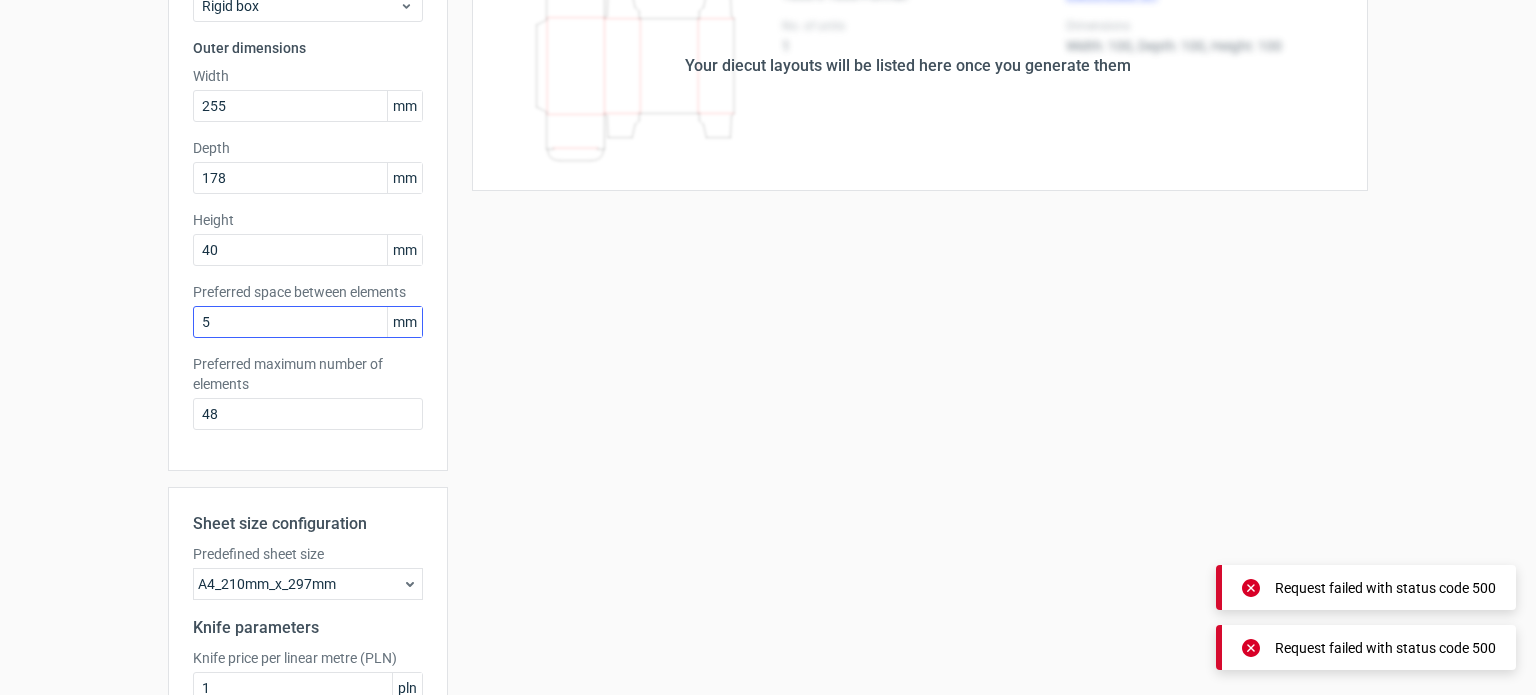 scroll, scrollTop: 0, scrollLeft: 0, axis: both 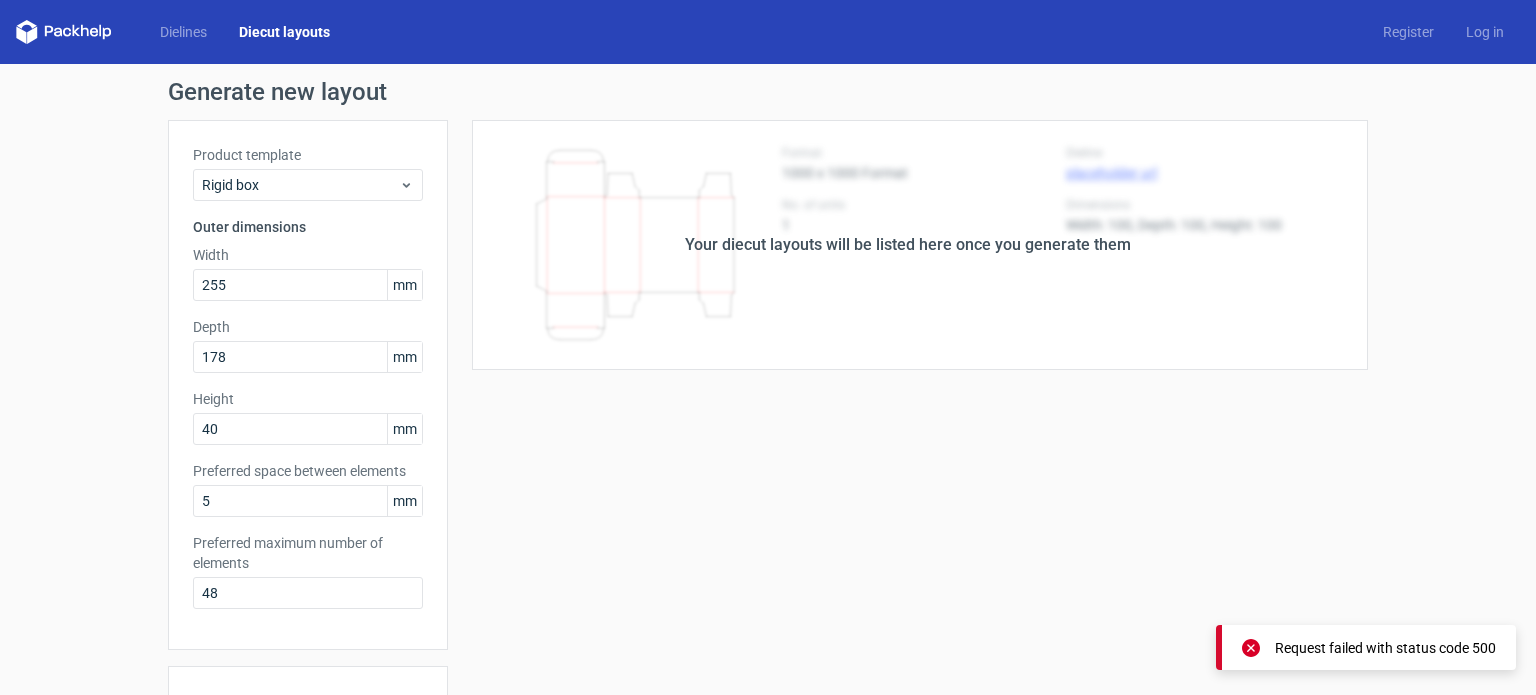 click on "Your diecut layouts will be listed here once you generate them" at bounding box center (908, 245) 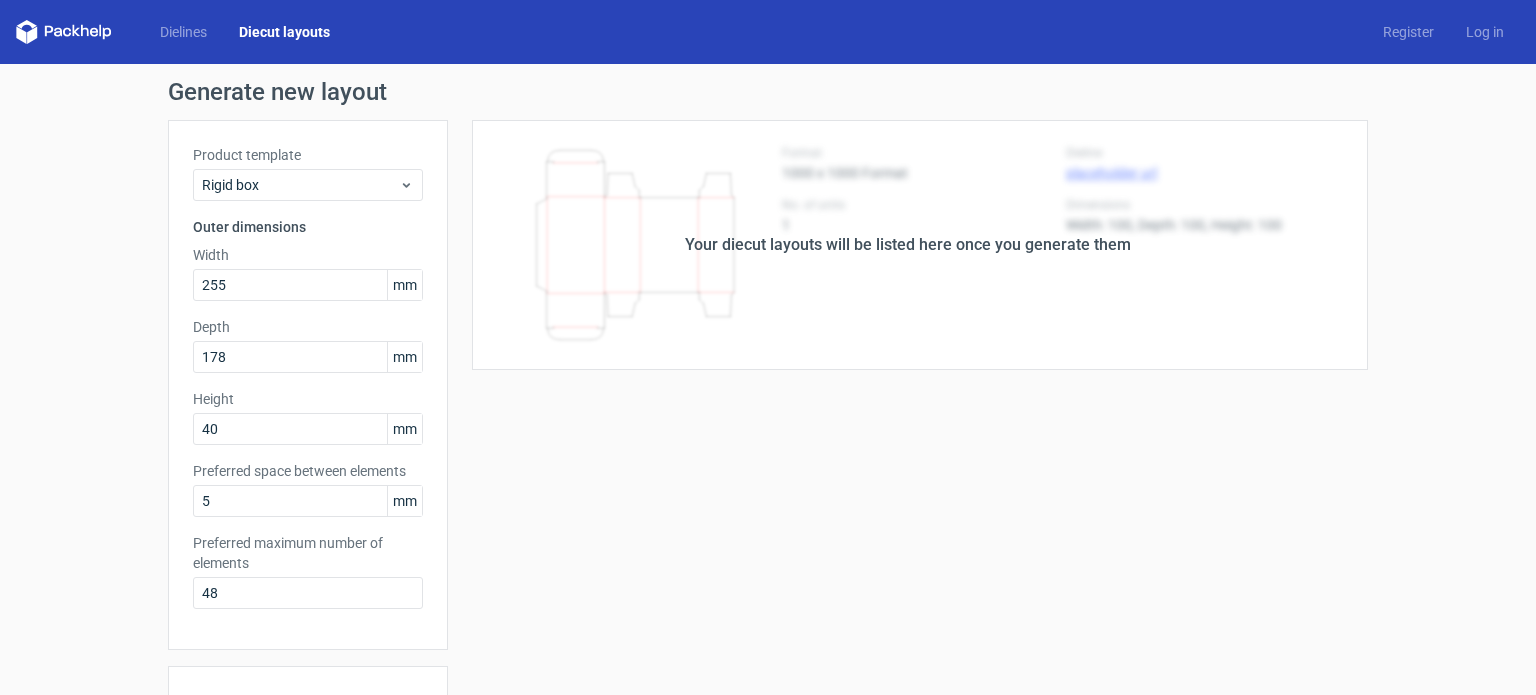 click on "Diecut layouts" at bounding box center (284, 32) 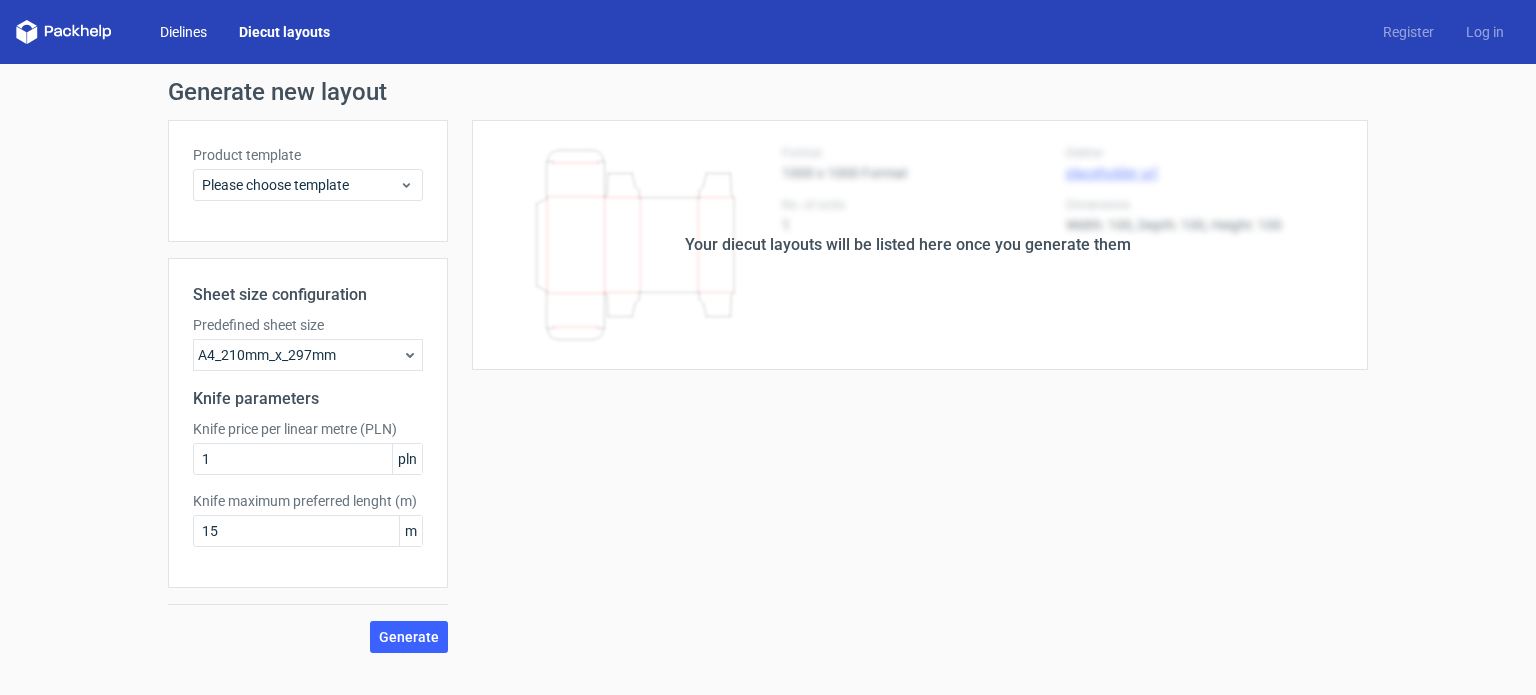 click on "Dielines" at bounding box center [183, 32] 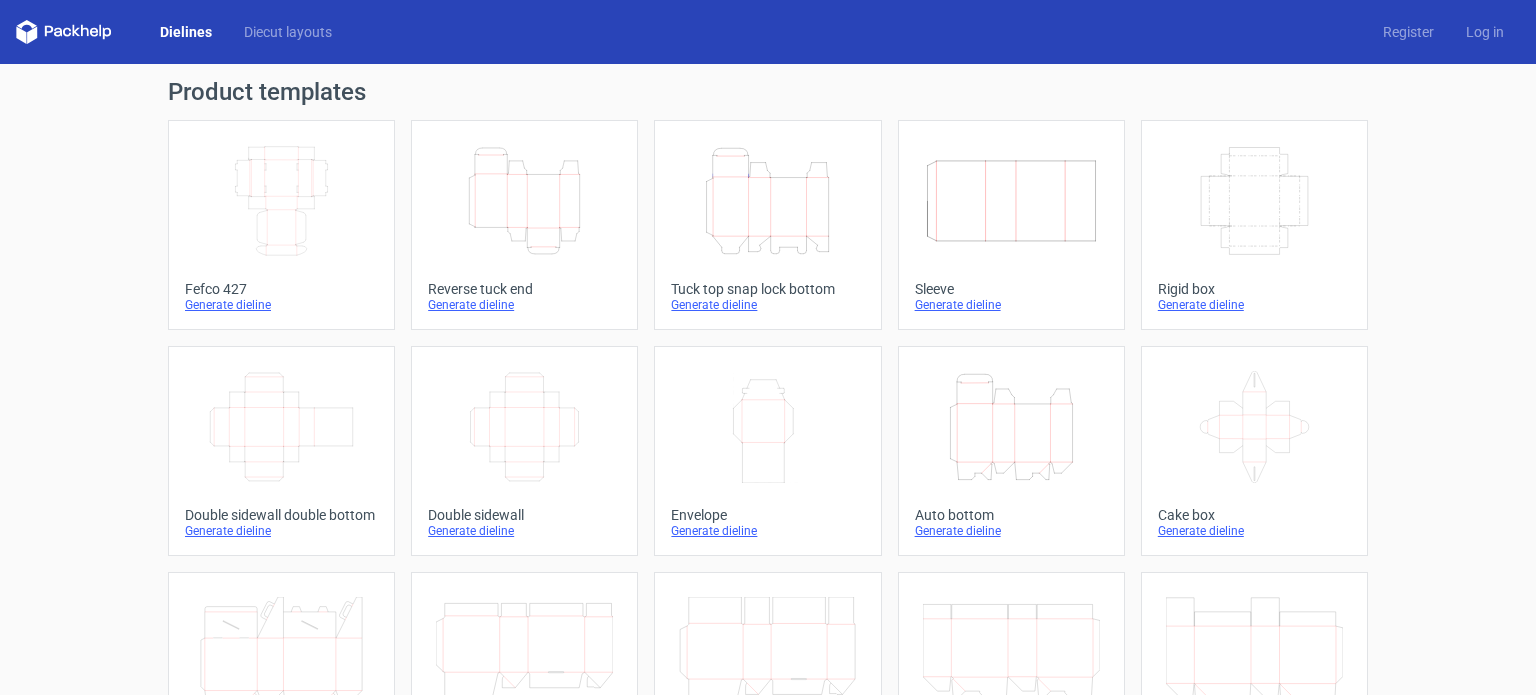 click on "Generate dieline" at bounding box center (1254, 305) 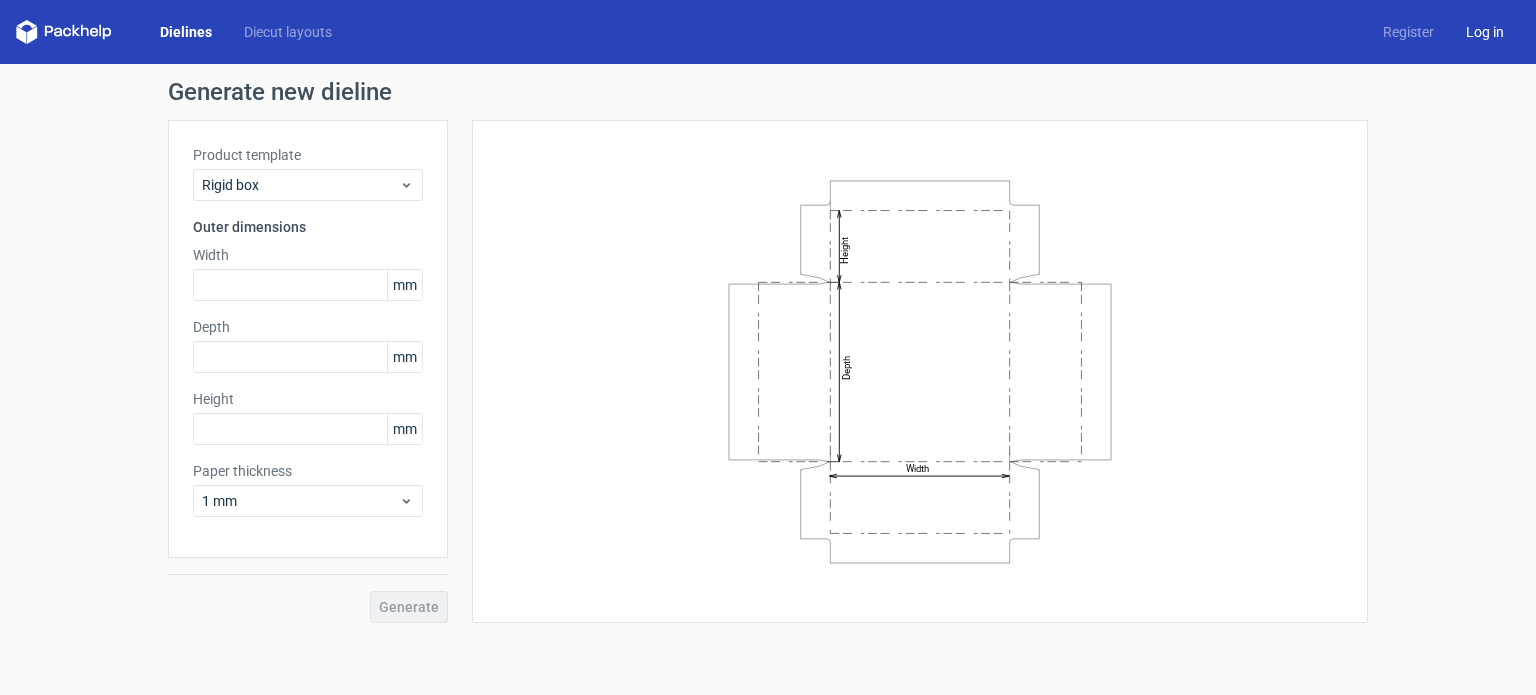 click on "Log in" at bounding box center (1485, 32) 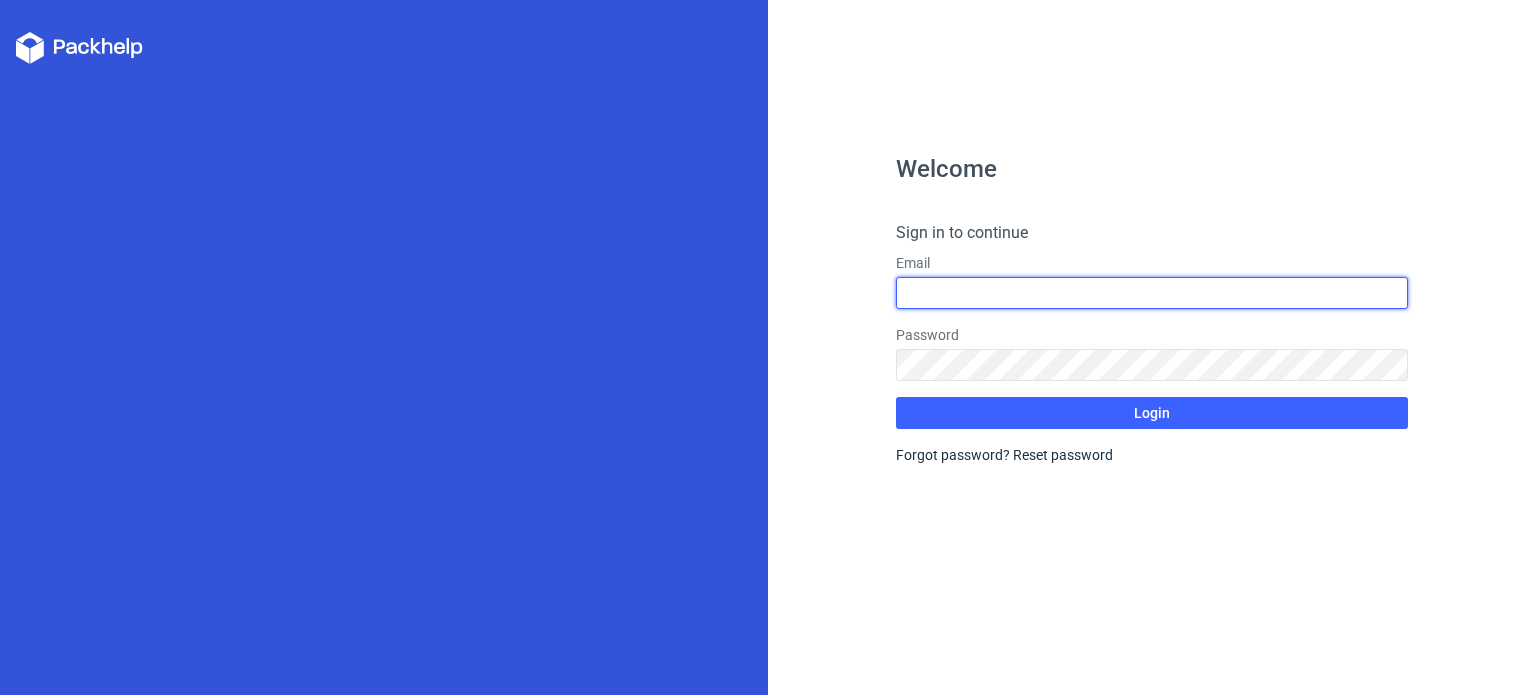 click at bounding box center [1152, 293] 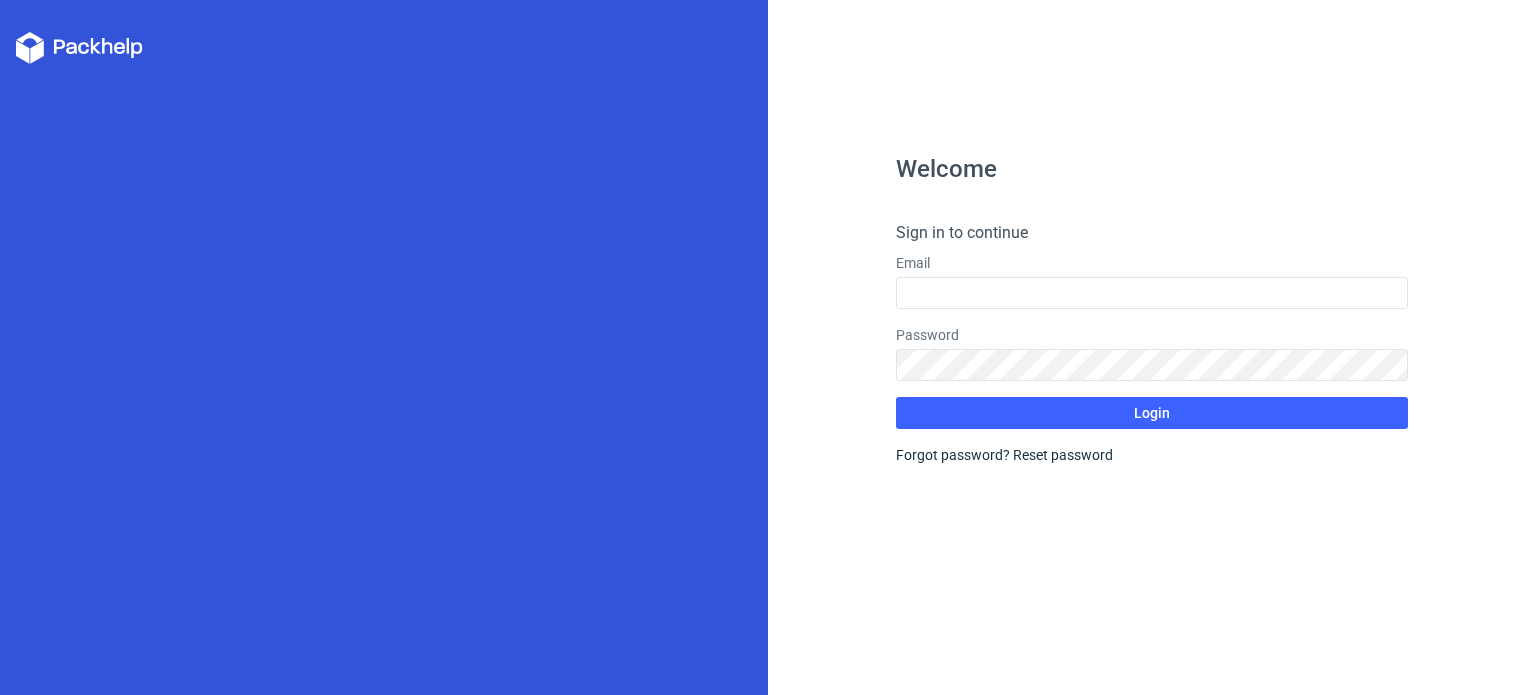 click on "Welcome Sign in to continue Email Password Login Forgot password?   Reset password" at bounding box center [1152, 347] 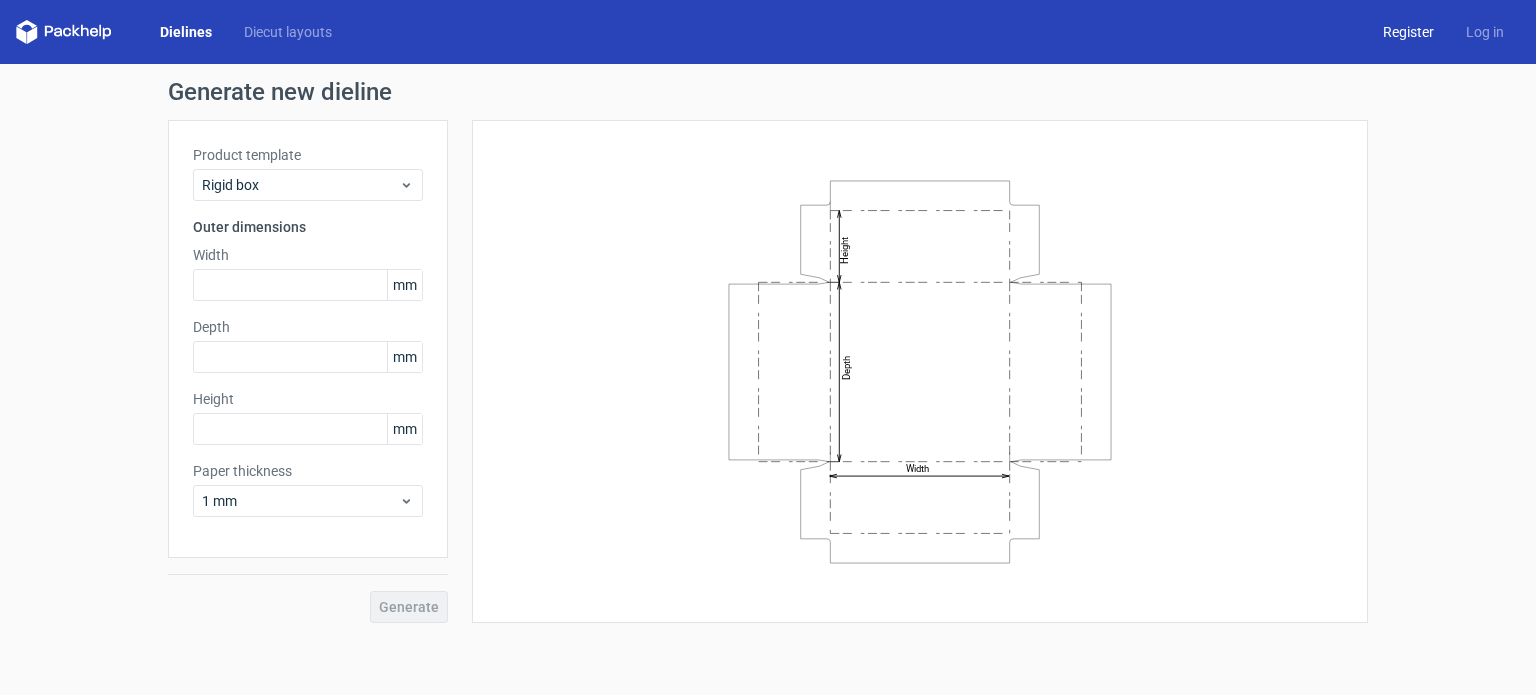 click on "Register" at bounding box center (1408, 32) 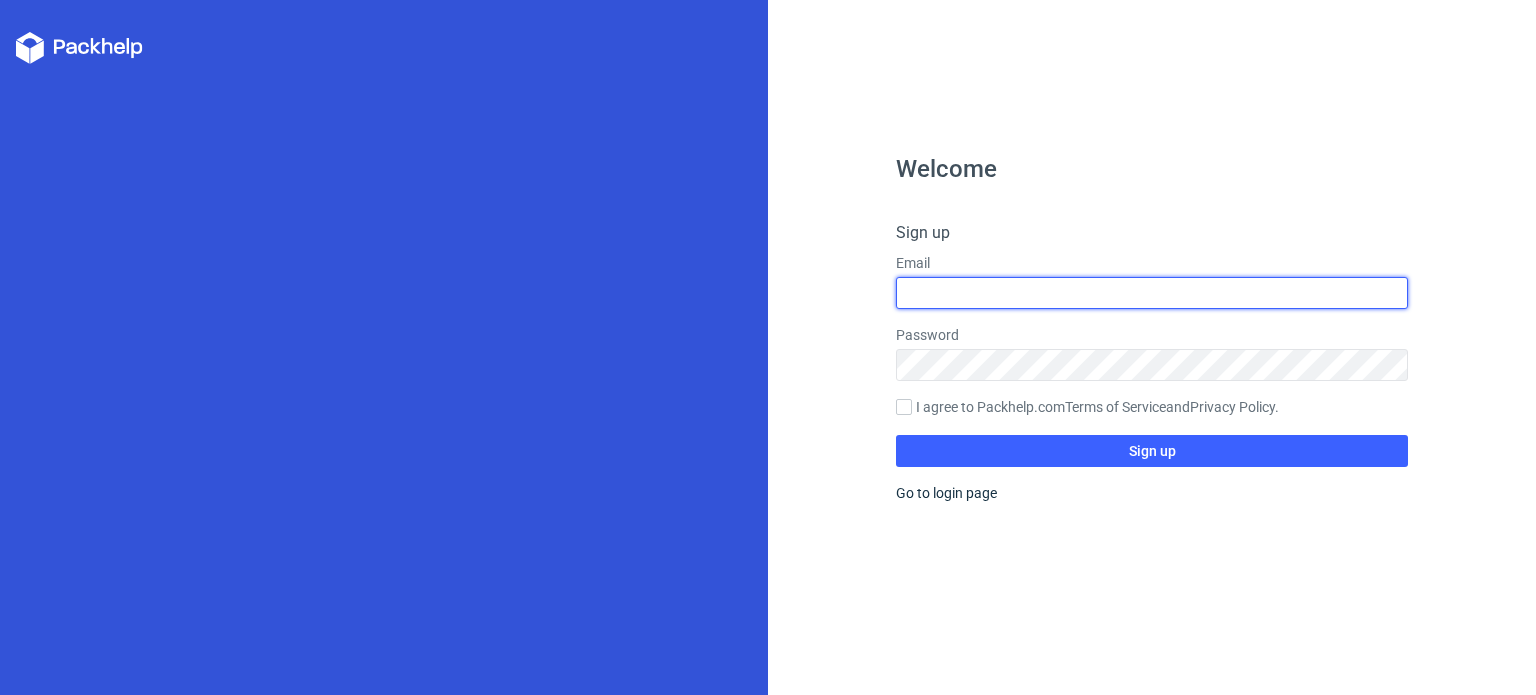 click at bounding box center [1152, 293] 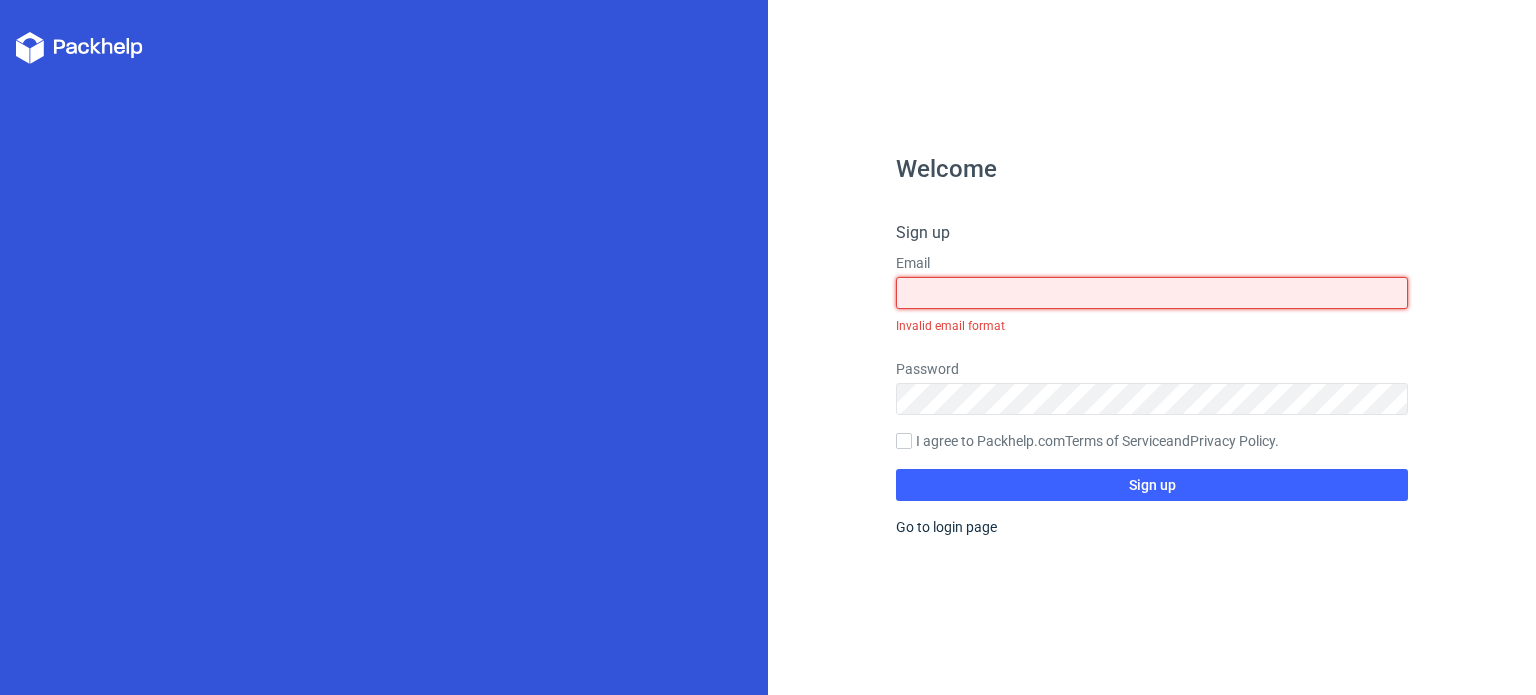 paste on "[EMAIL]" 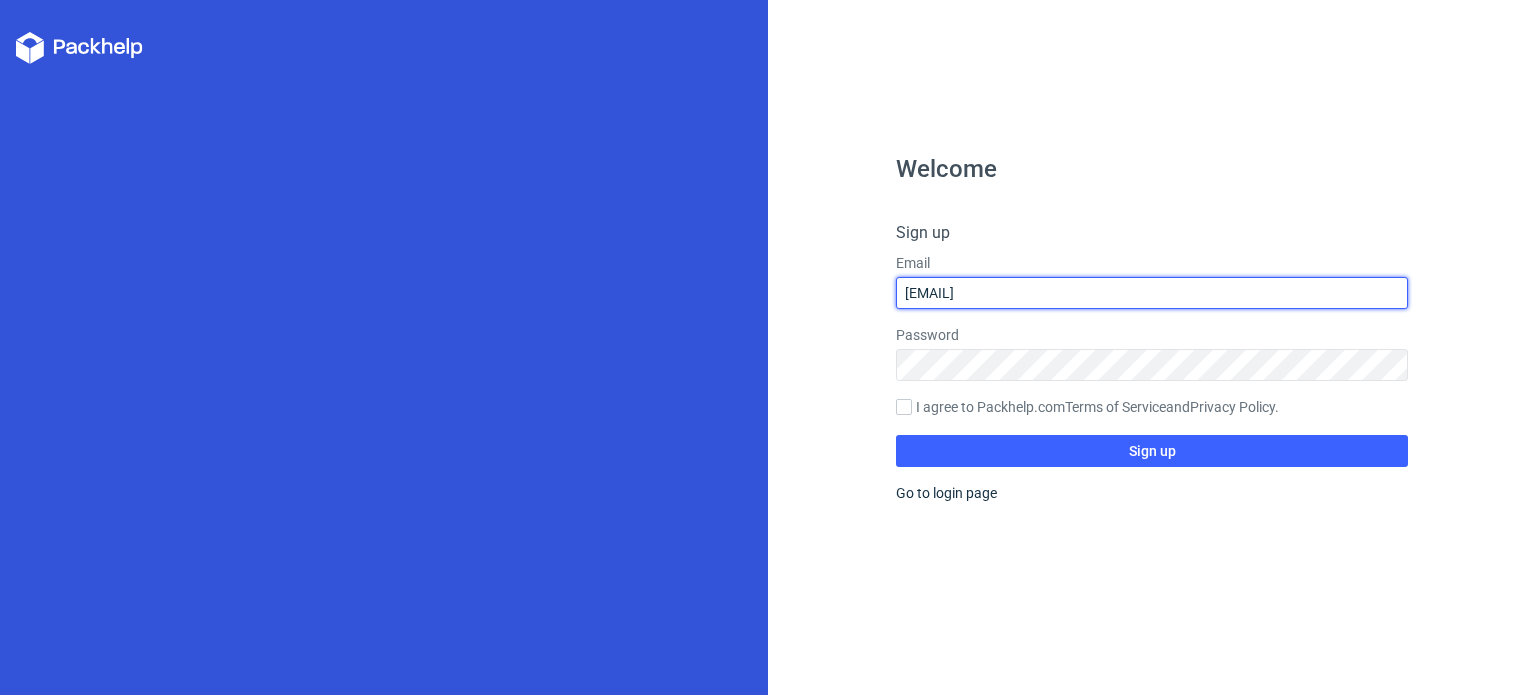 type on "[EMAIL]" 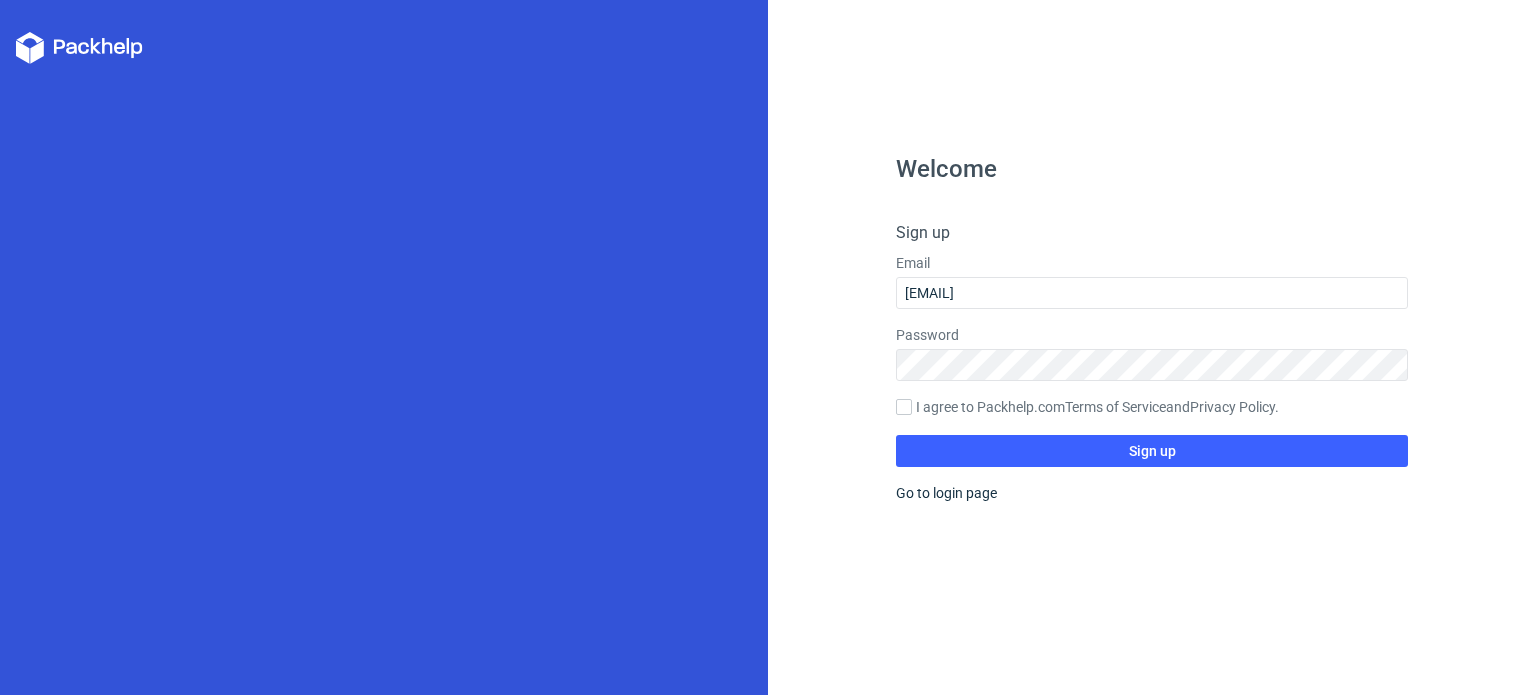 click on "Password" at bounding box center (1152, 353) 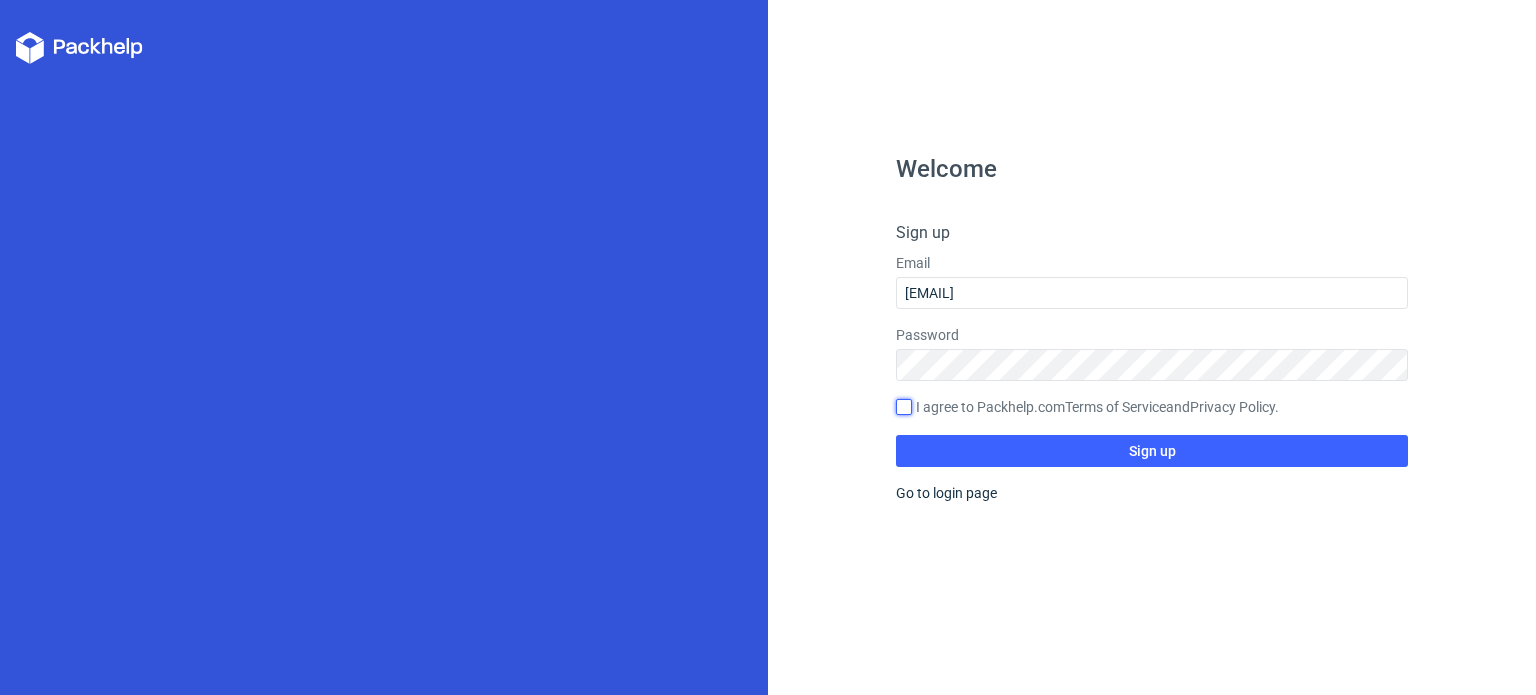 click on "I agree to Packhelp.com  Terms of Service  and  Privacy Policy ." at bounding box center (904, 407) 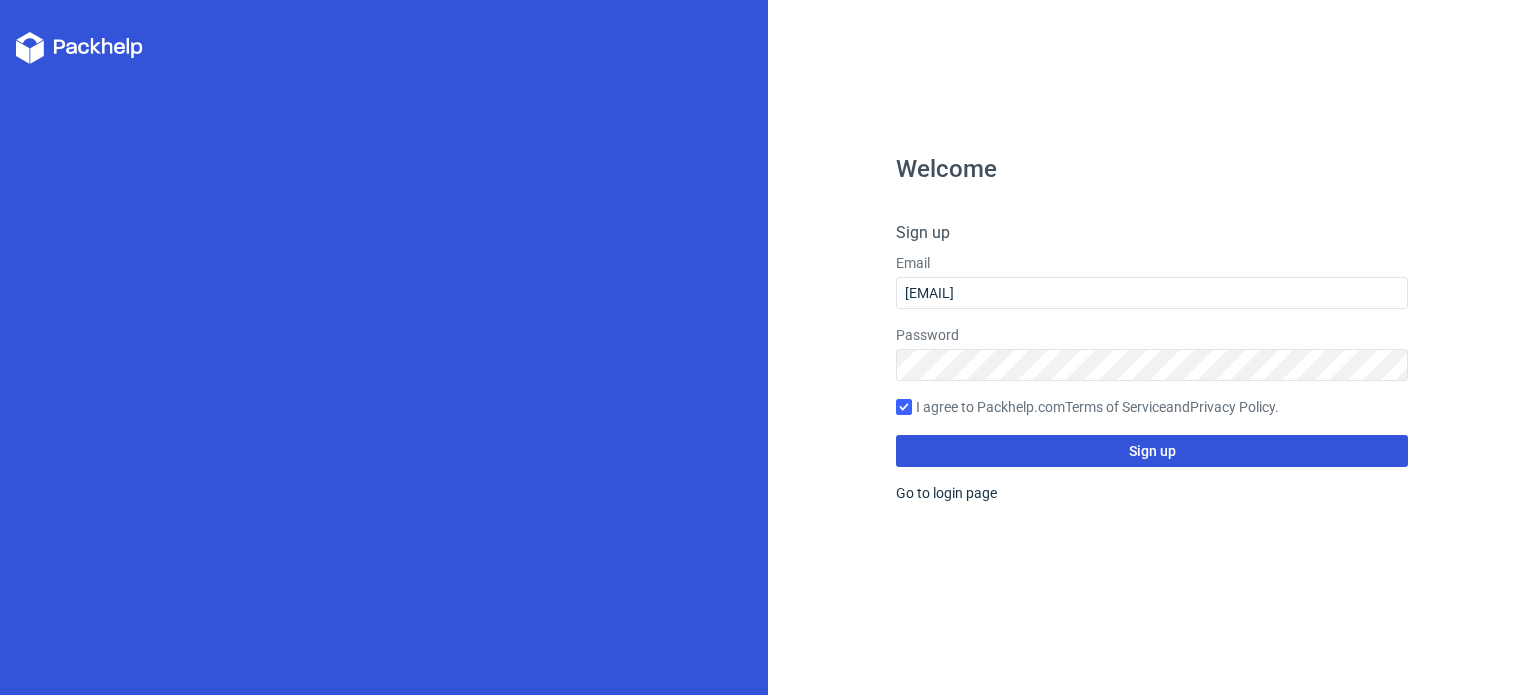 click on "Sign up" at bounding box center [1152, 451] 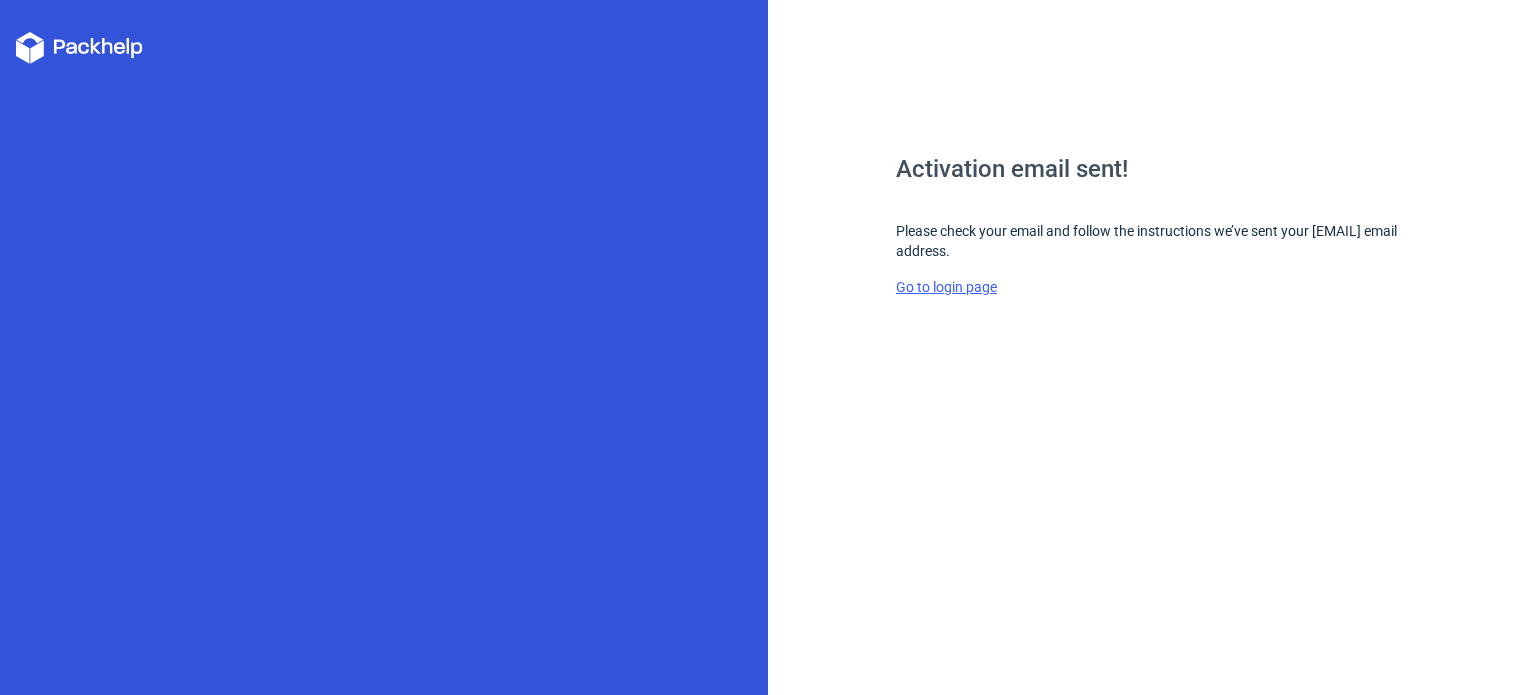 click on "Go to login page" at bounding box center [946, 287] 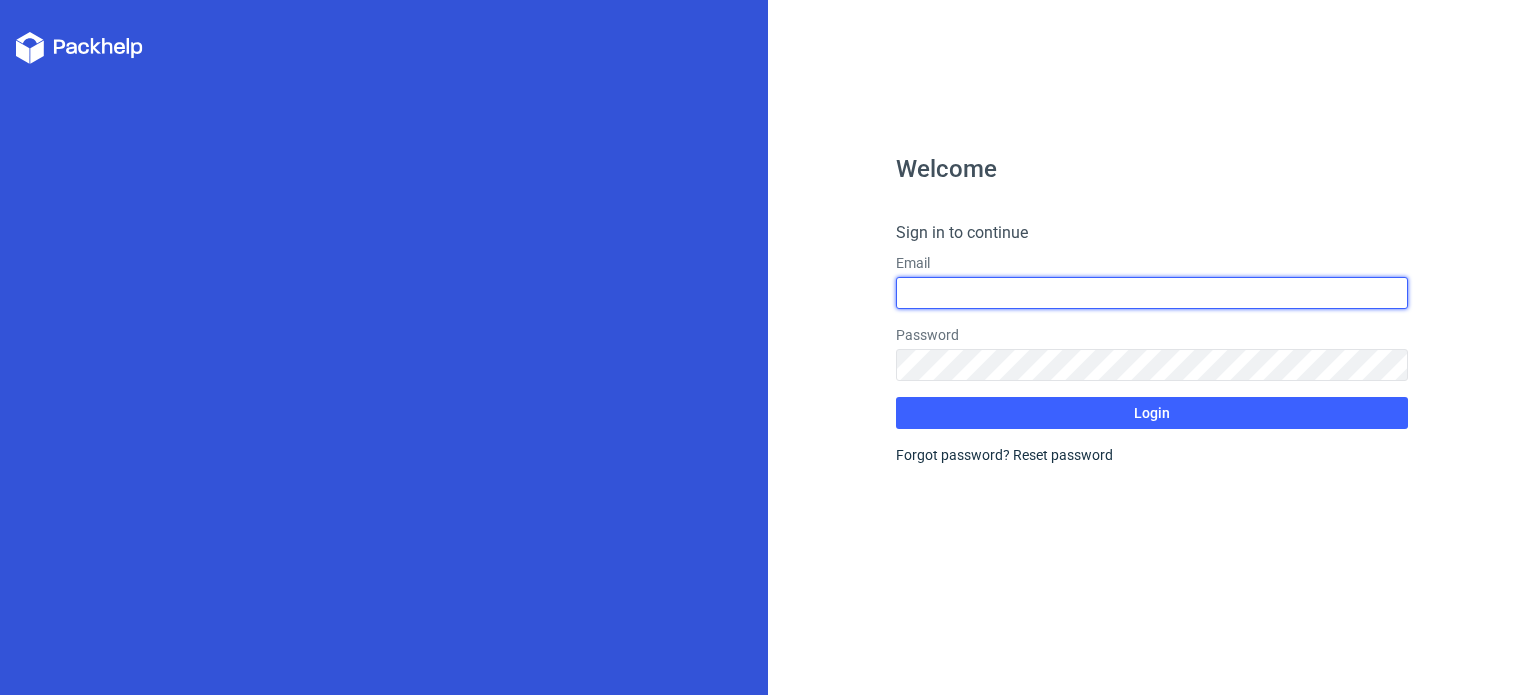 click at bounding box center [1152, 293] 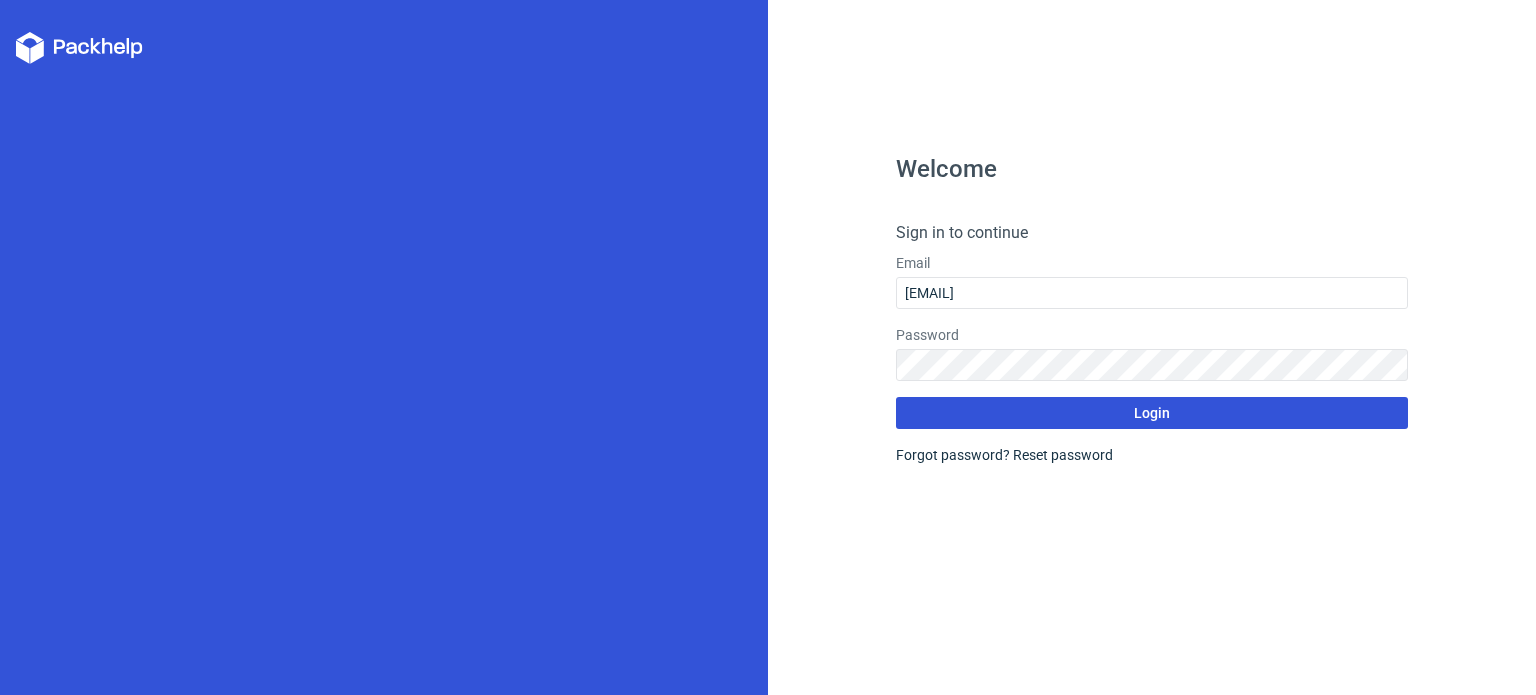 click on "Login" at bounding box center (1152, 413) 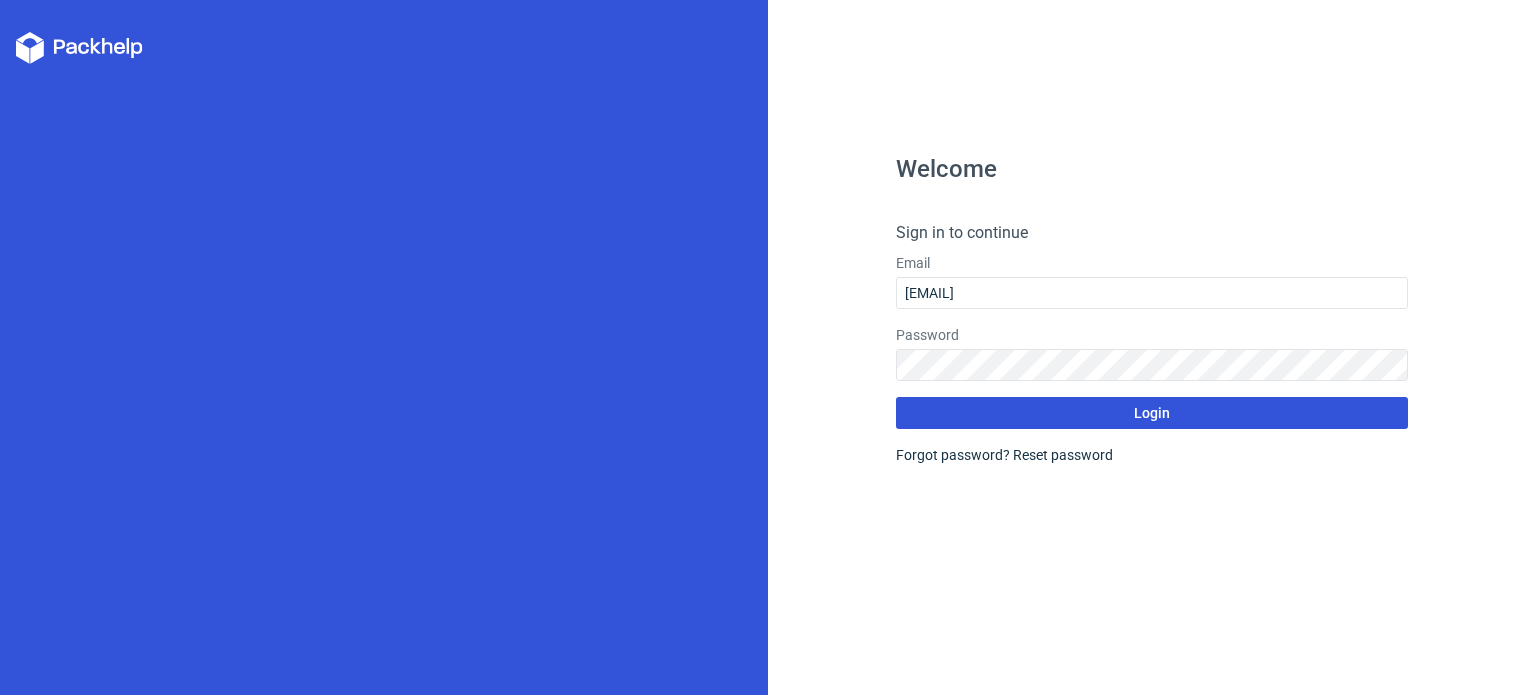 click on "Login" at bounding box center (1152, 413) 